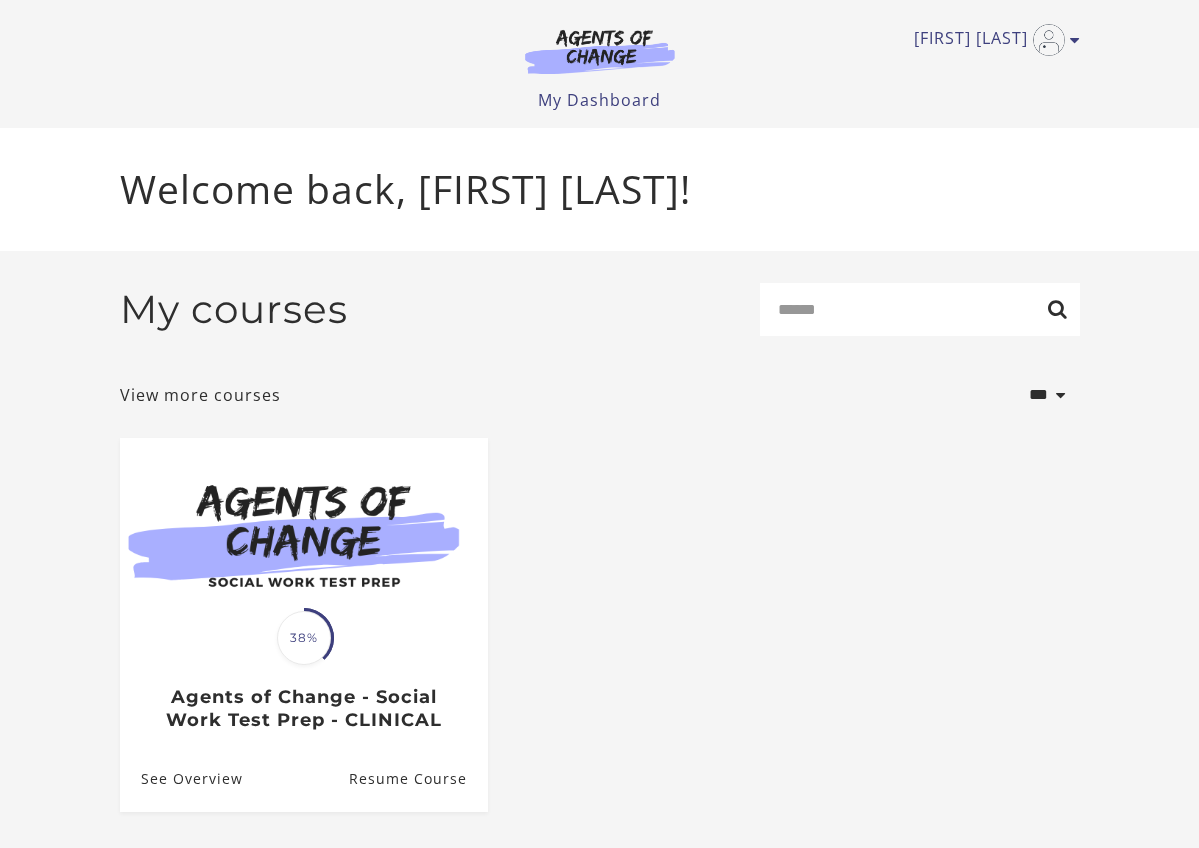 scroll, scrollTop: 0, scrollLeft: 0, axis: both 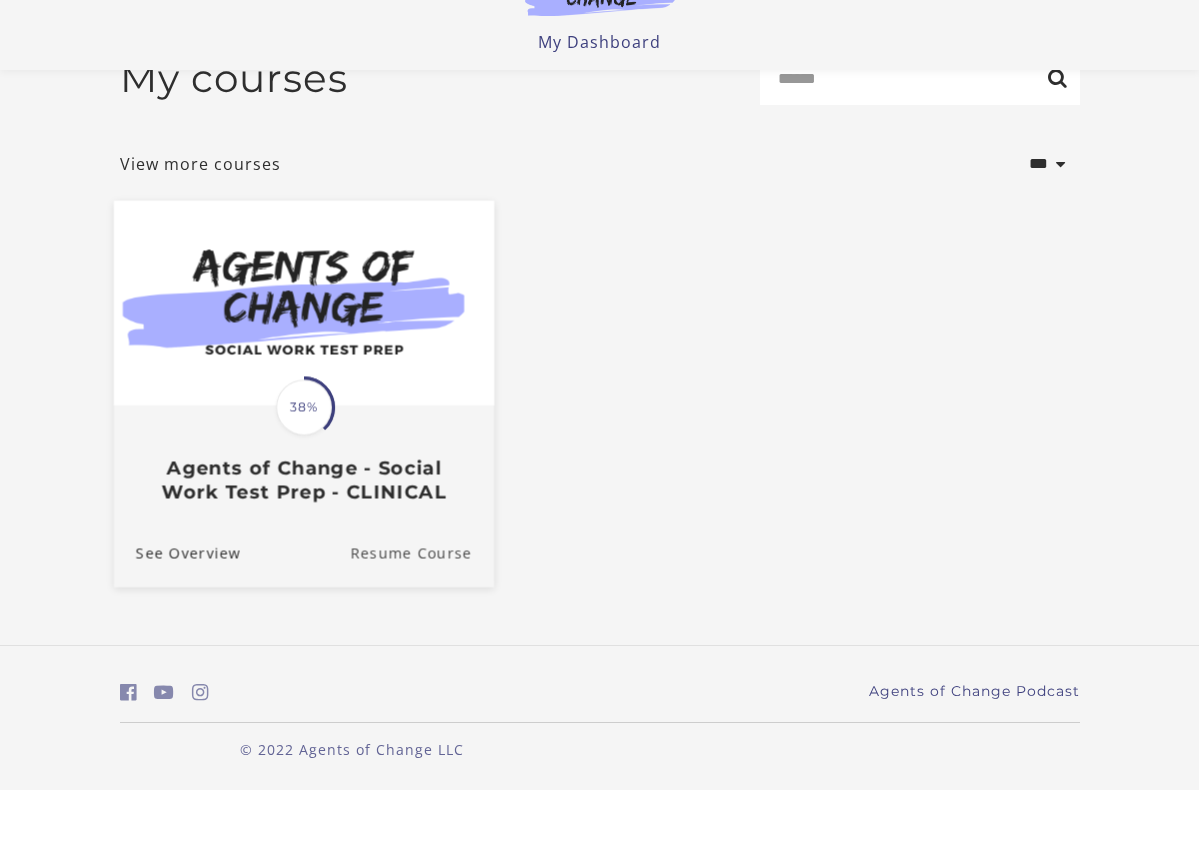 click on "Resume Course" at bounding box center [422, 611] 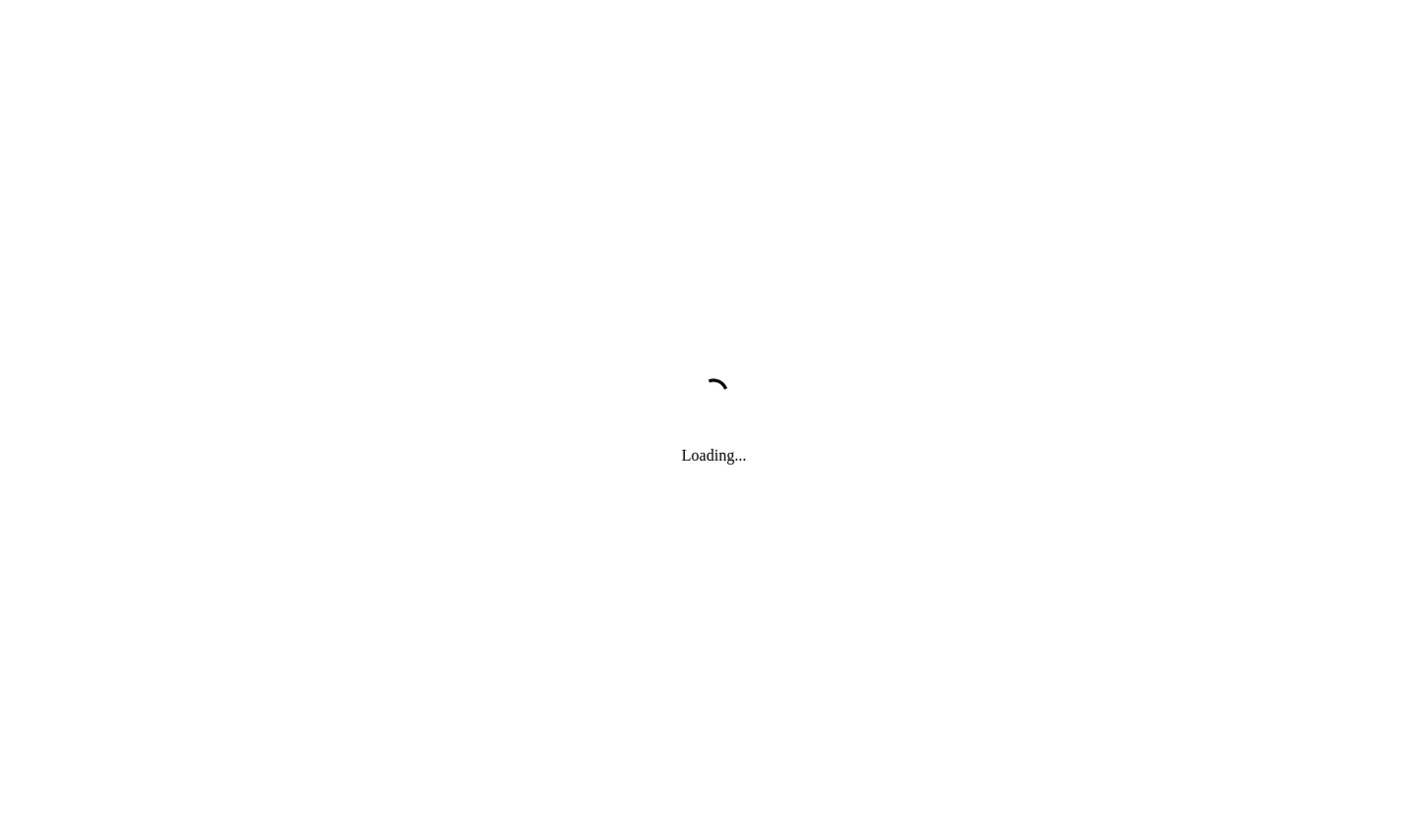 scroll, scrollTop: 0, scrollLeft: 0, axis: both 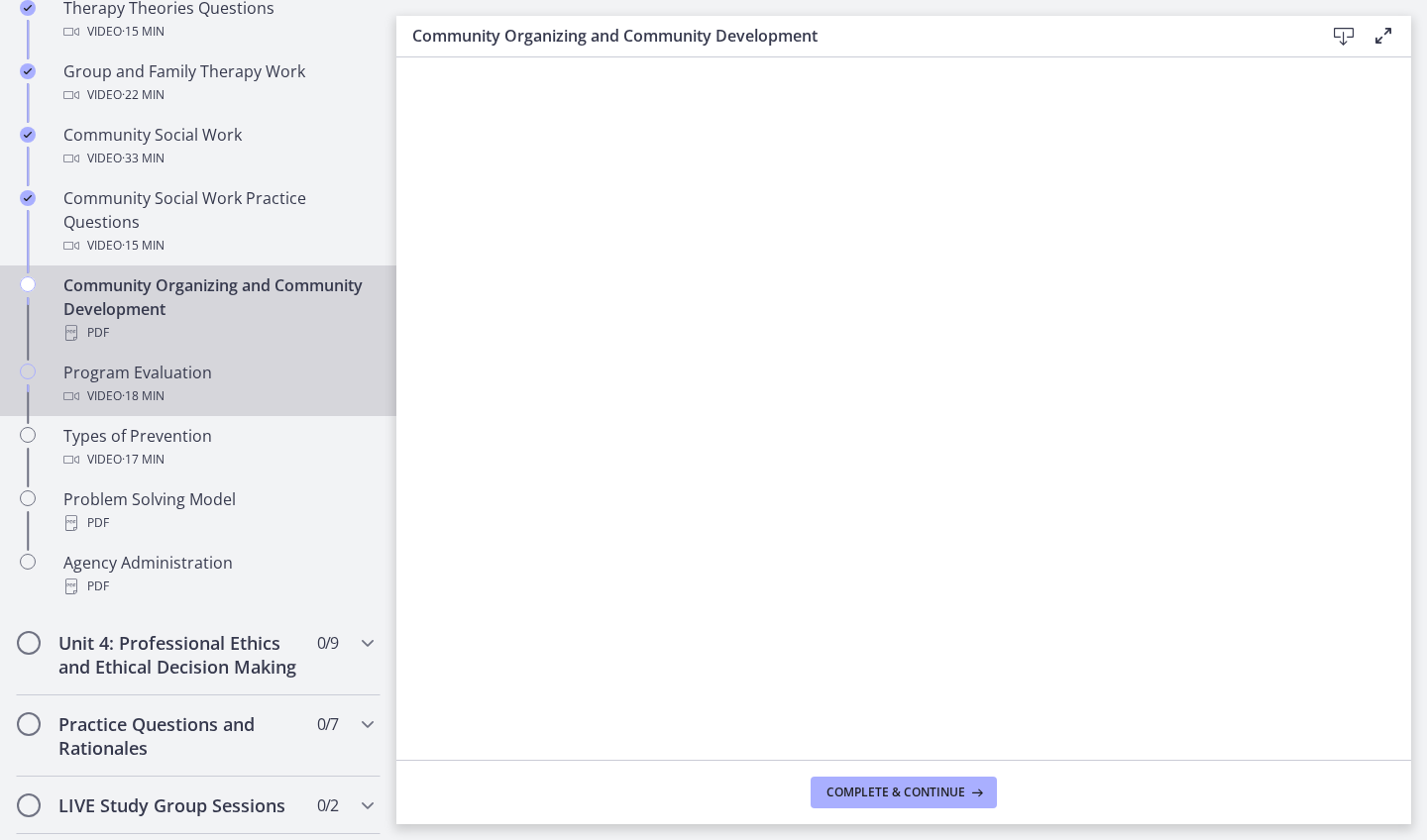click on "Program Evaluation
Video
·  18 min" at bounding box center [198, 384] 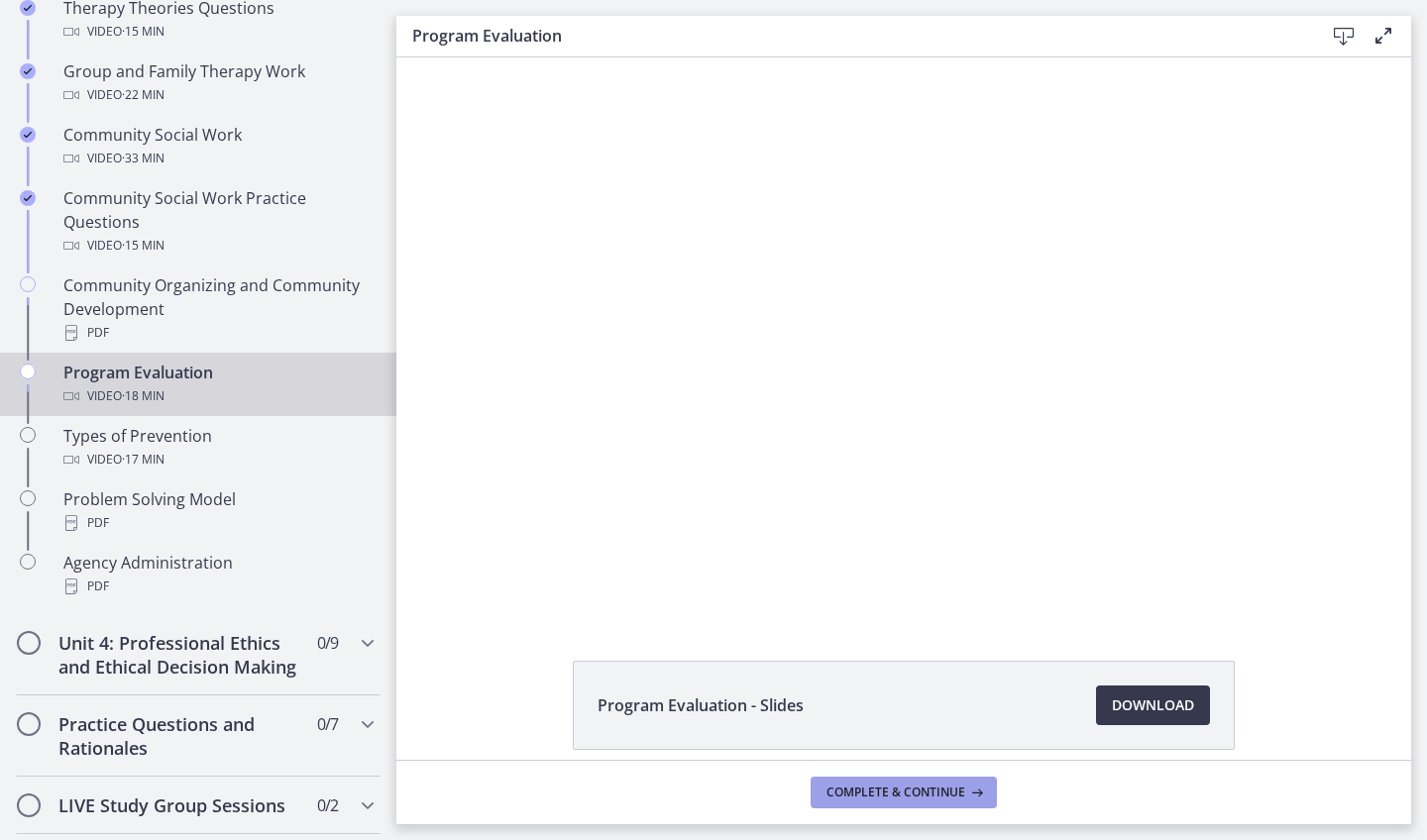 scroll, scrollTop: 0, scrollLeft: 0, axis: both 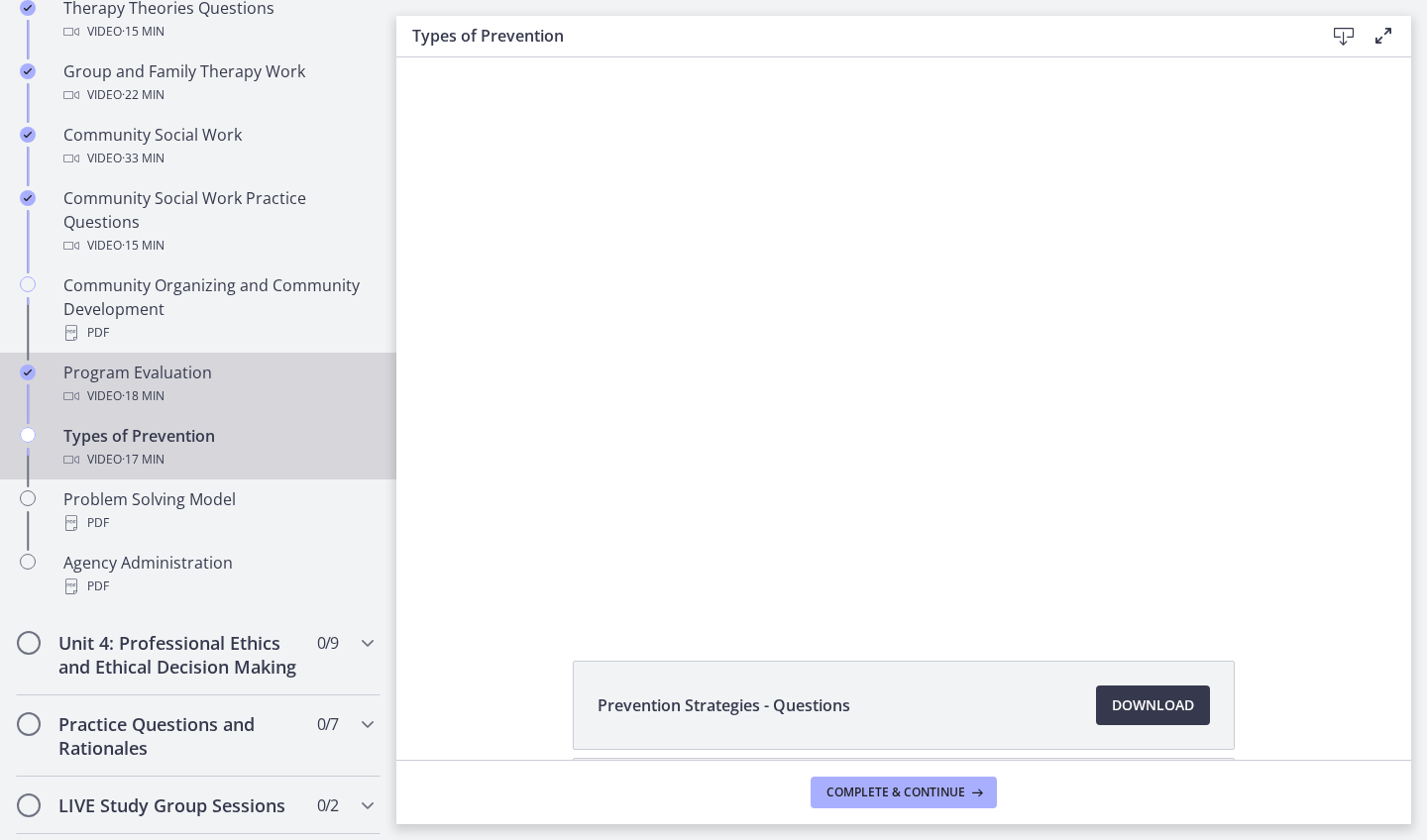 click on "Video
·  18 min" at bounding box center (218, 396) 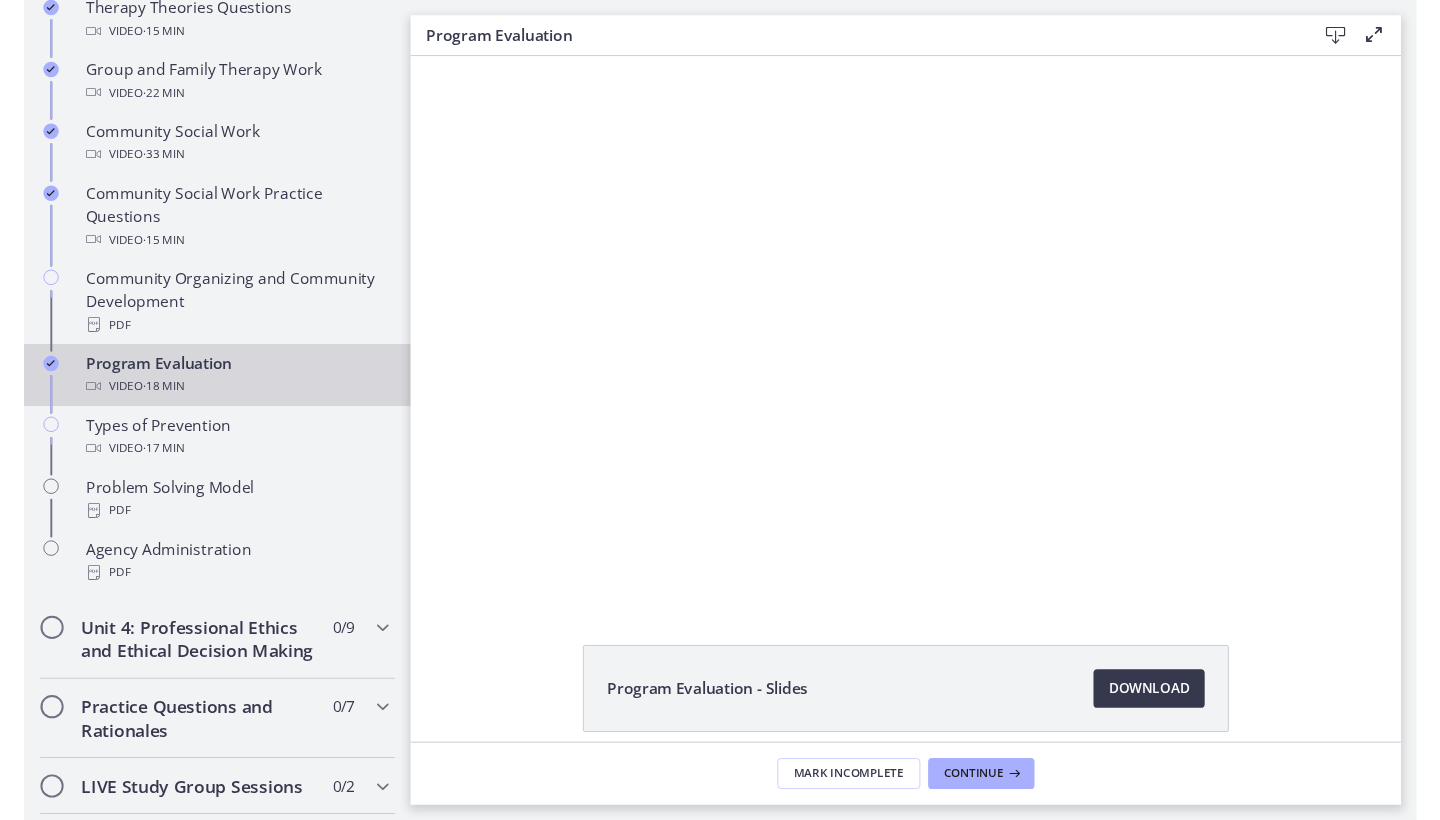scroll, scrollTop: 0, scrollLeft: 0, axis: both 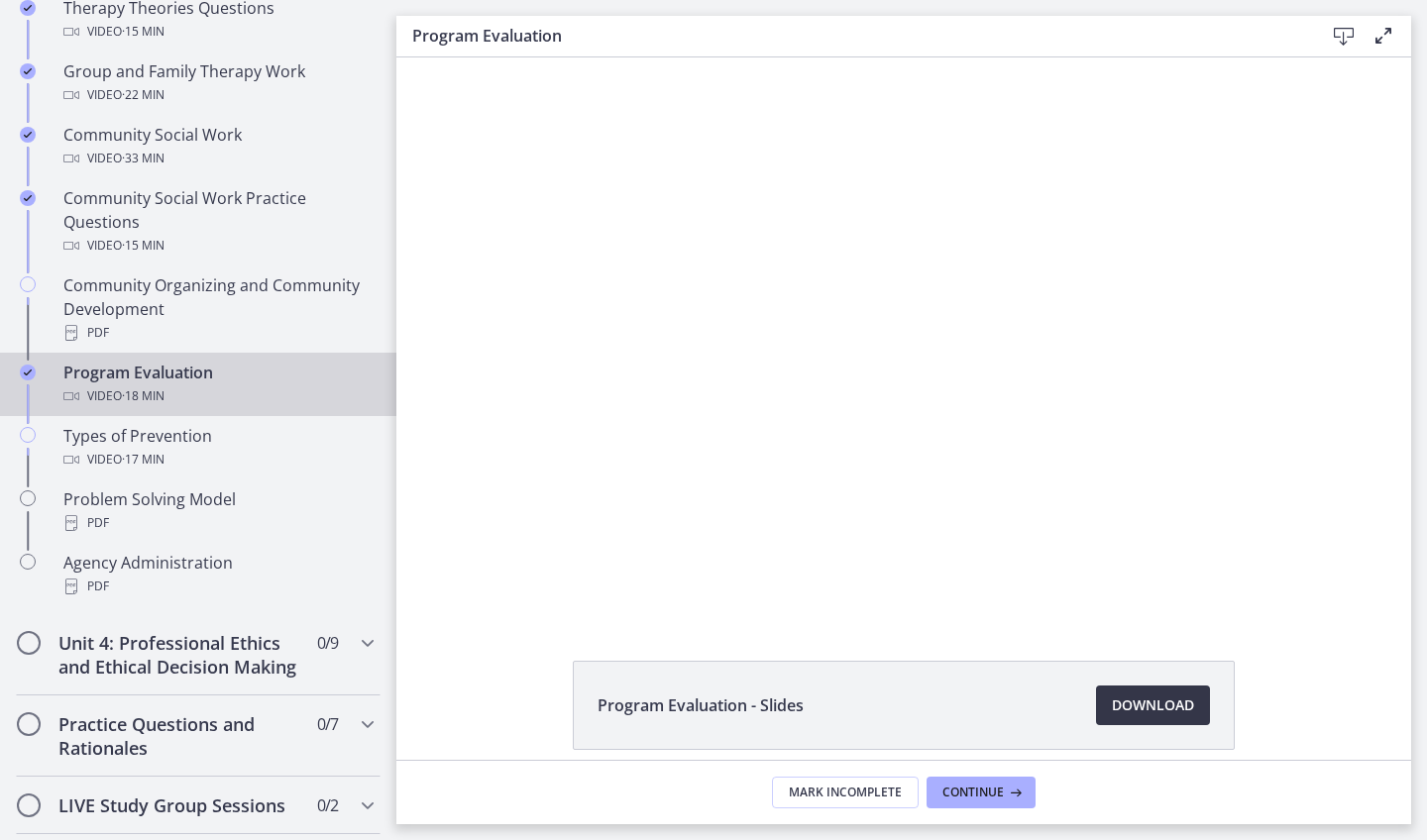 click on "Download
Opens in a new window" at bounding box center [1153, 705] 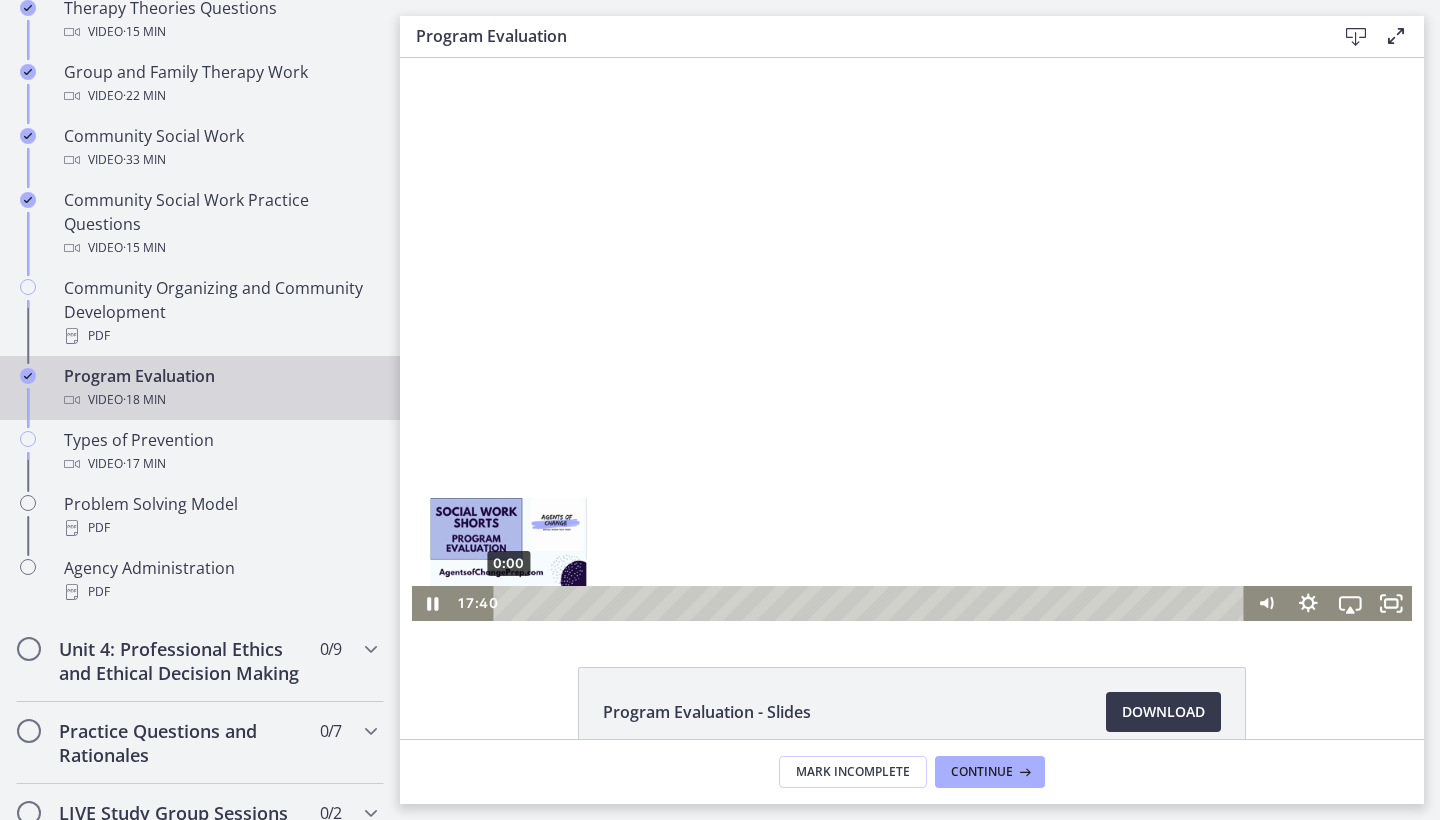 click on "0:00" at bounding box center (872, 603) 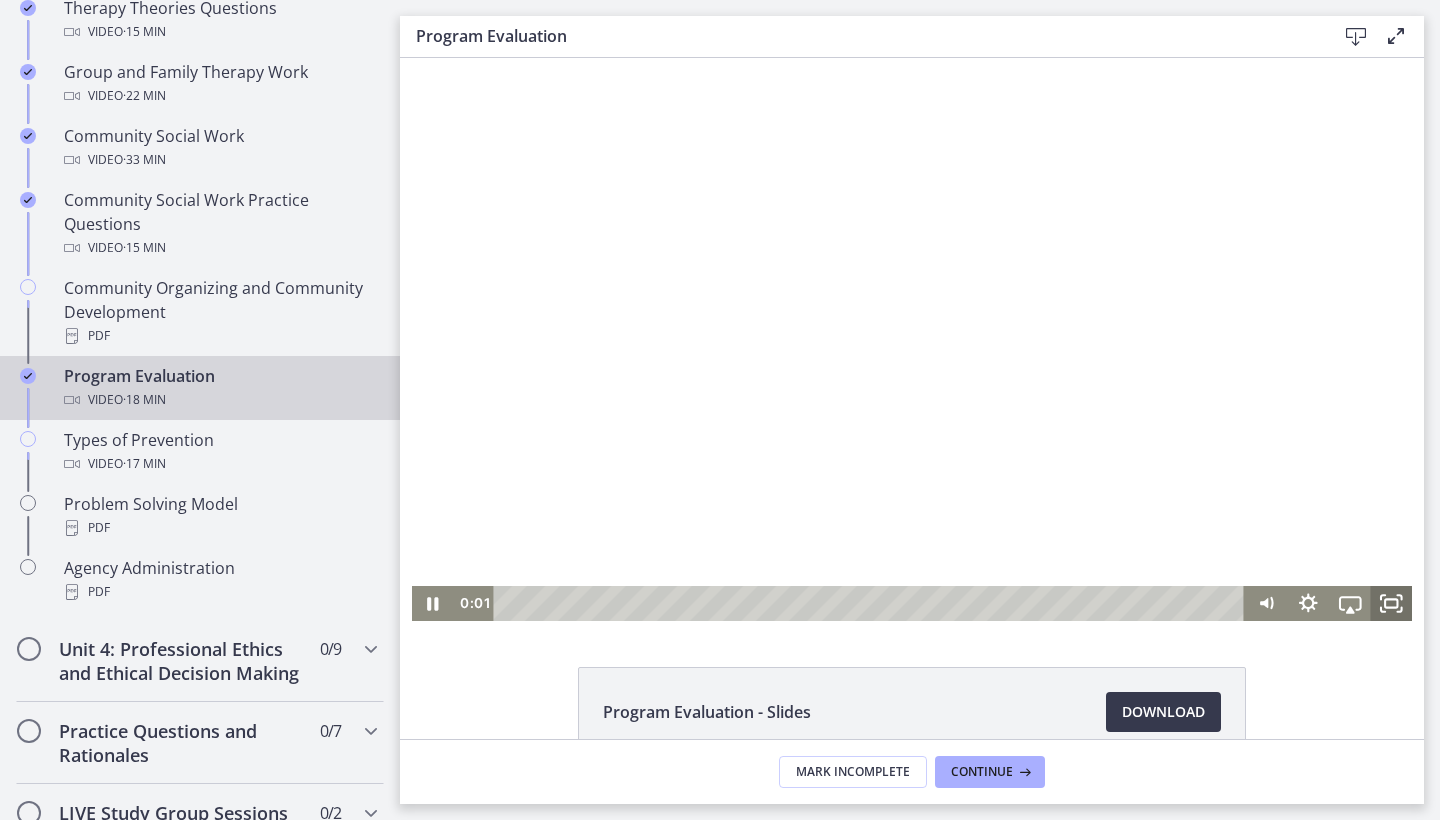 click 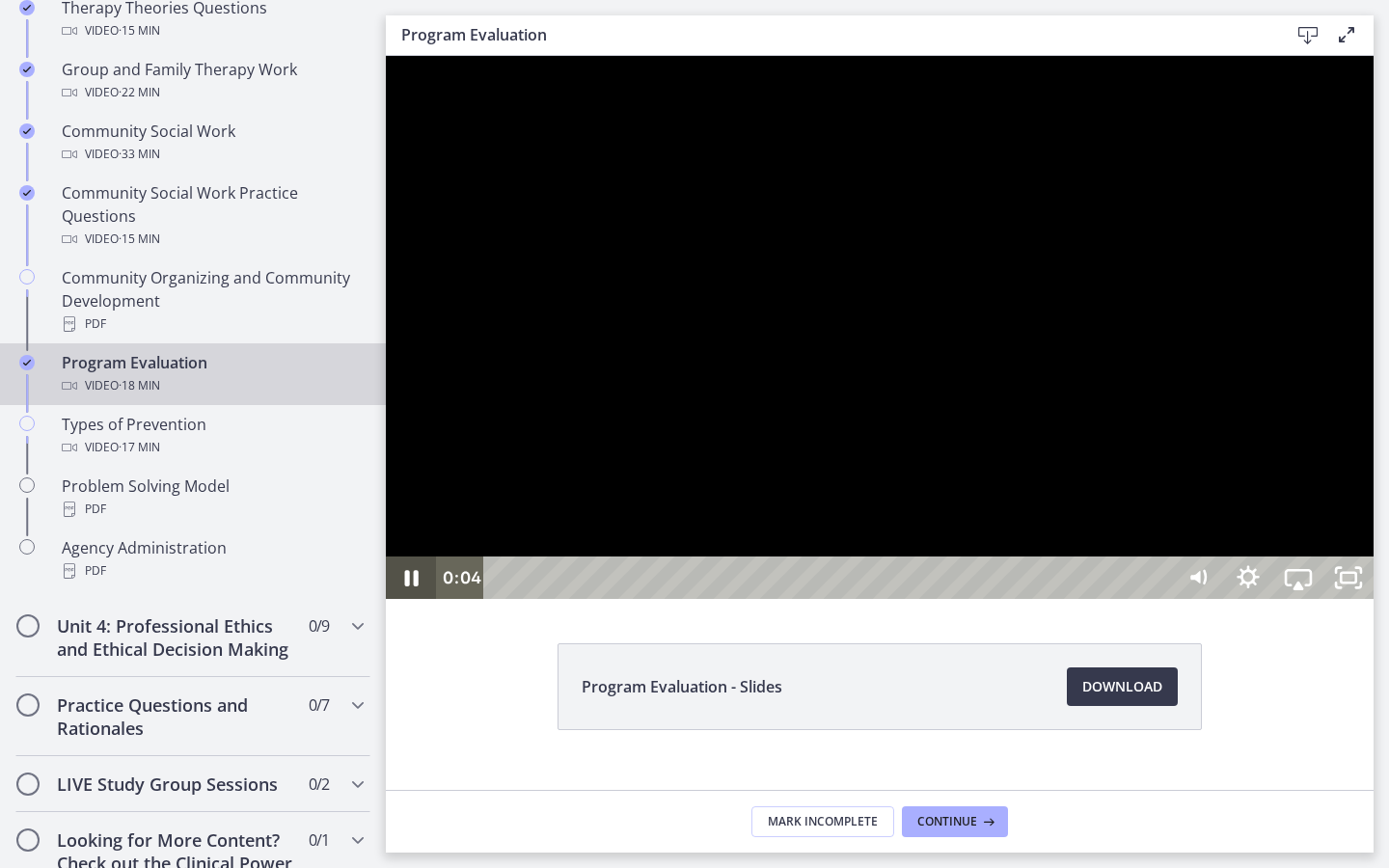 click 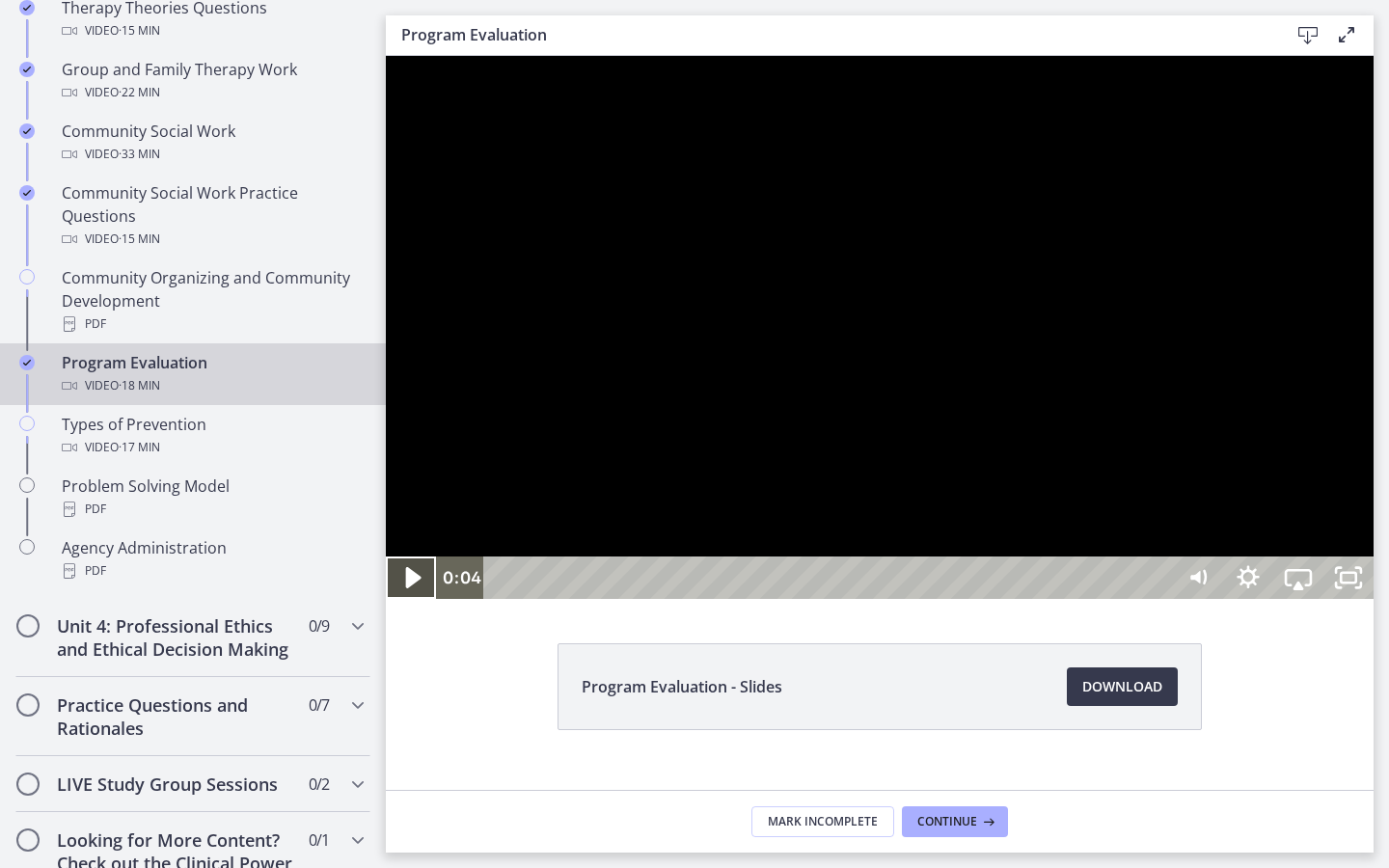 click 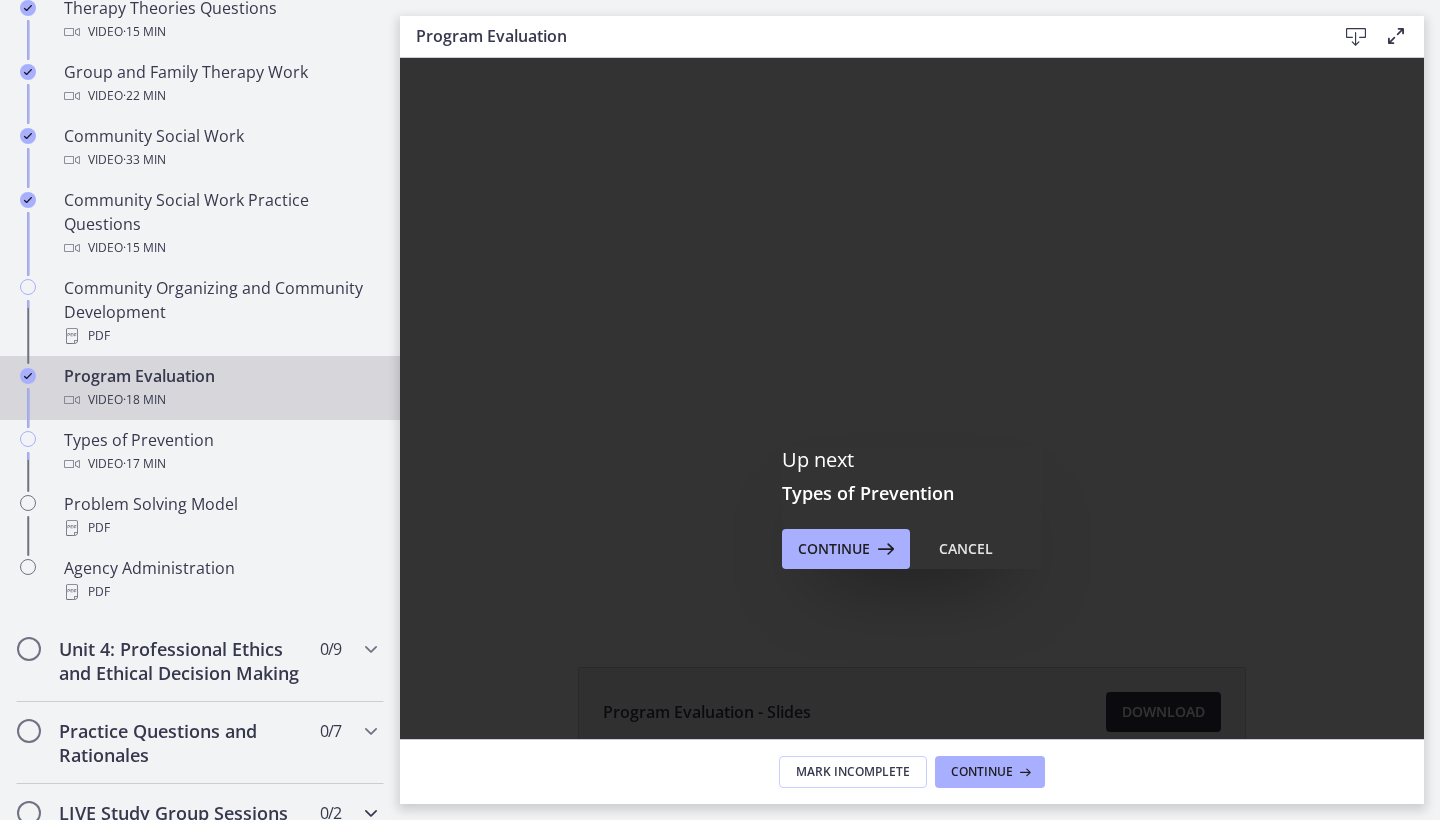 scroll, scrollTop: 0, scrollLeft: 0, axis: both 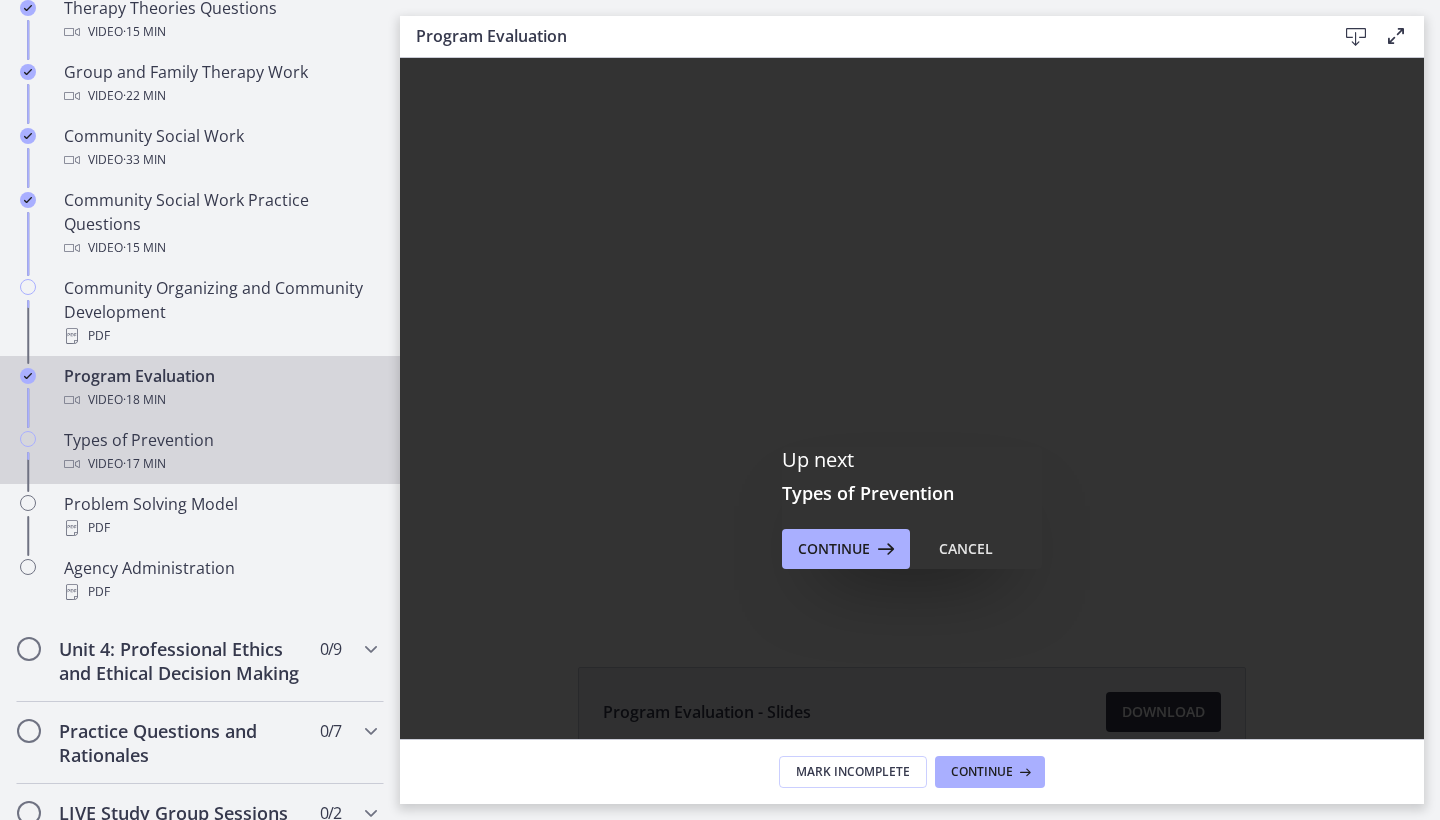 click on "Video
·  17 min" at bounding box center [220, 464] 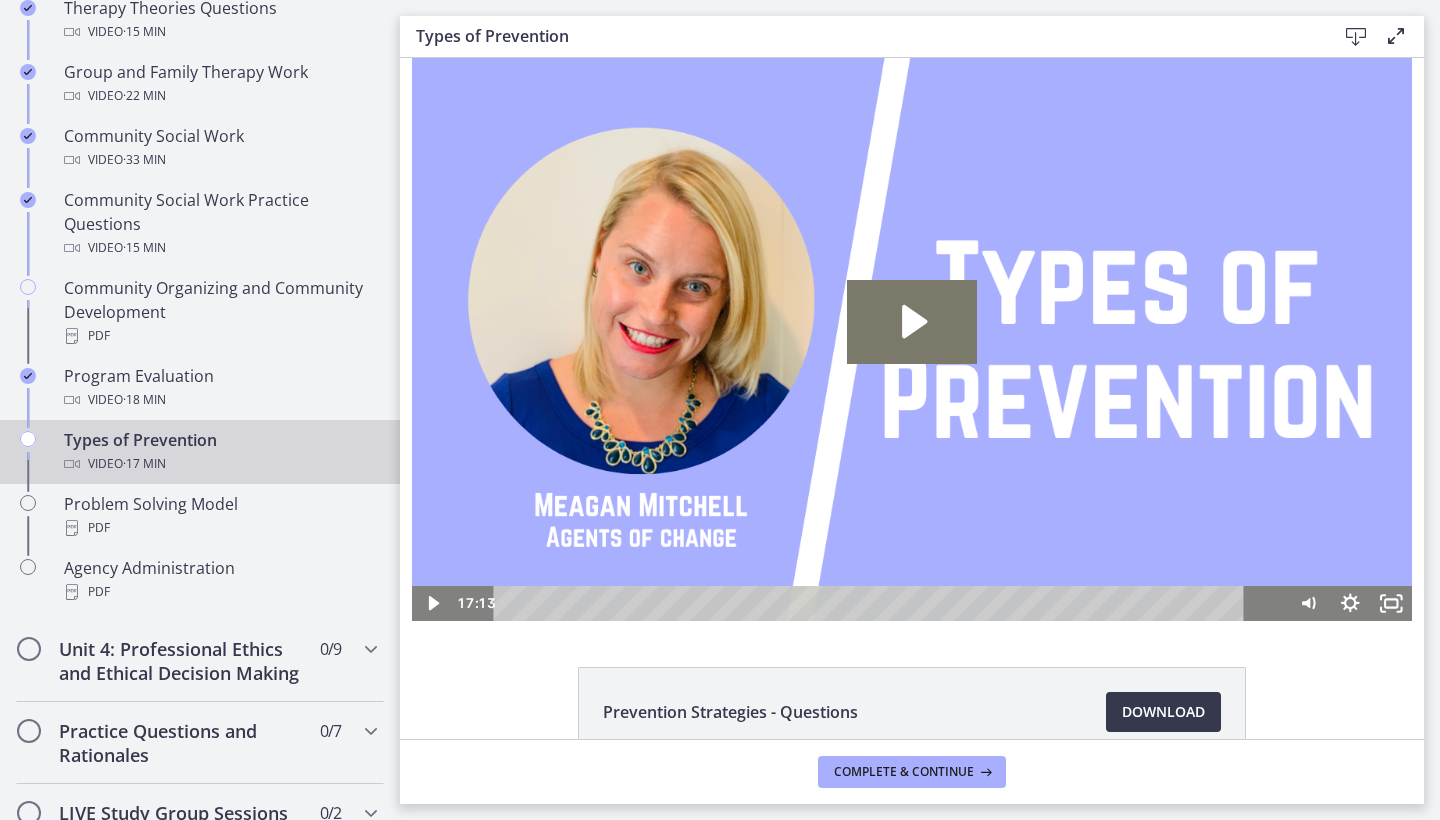 scroll, scrollTop: 0, scrollLeft: 0, axis: both 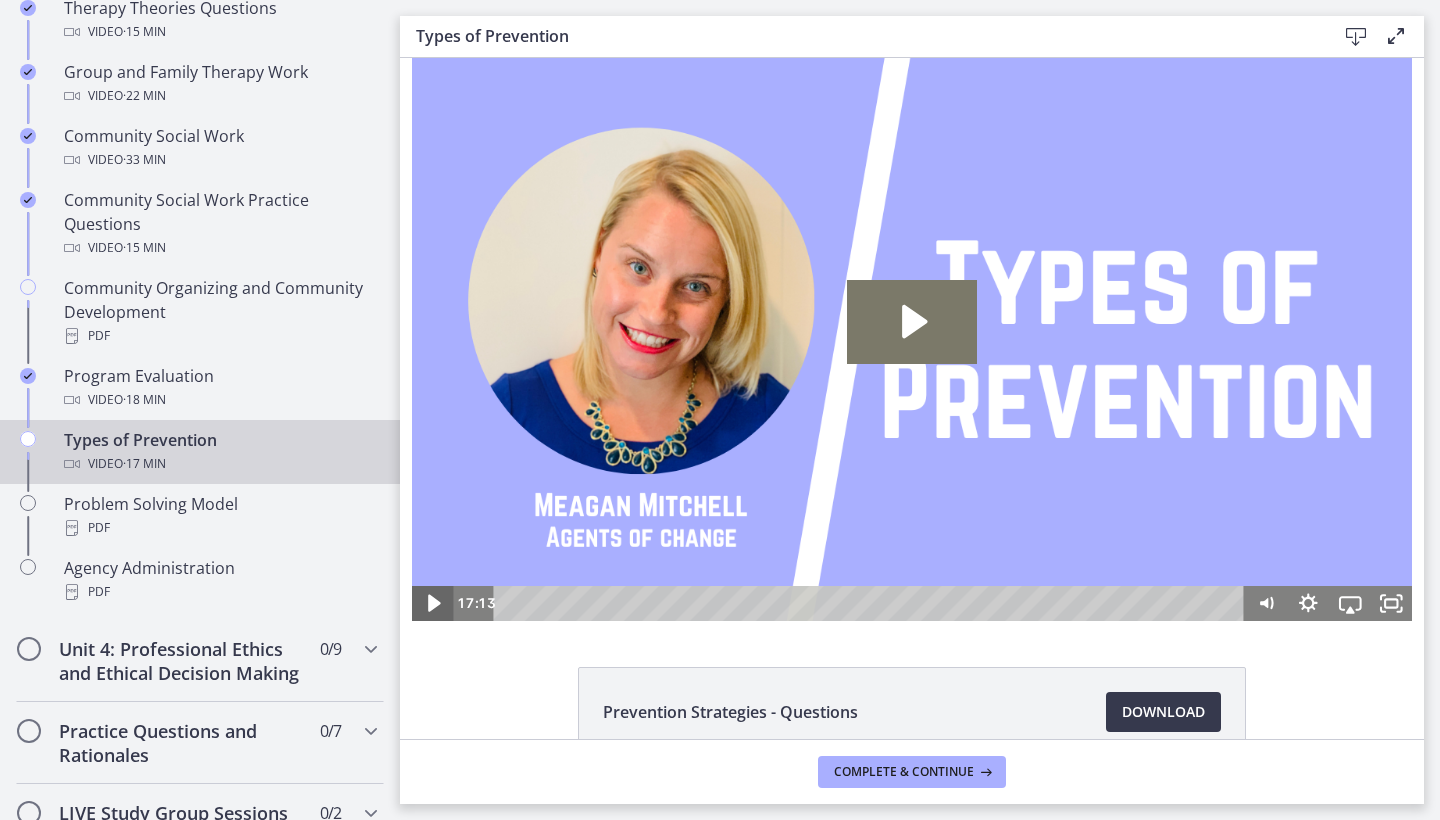 click 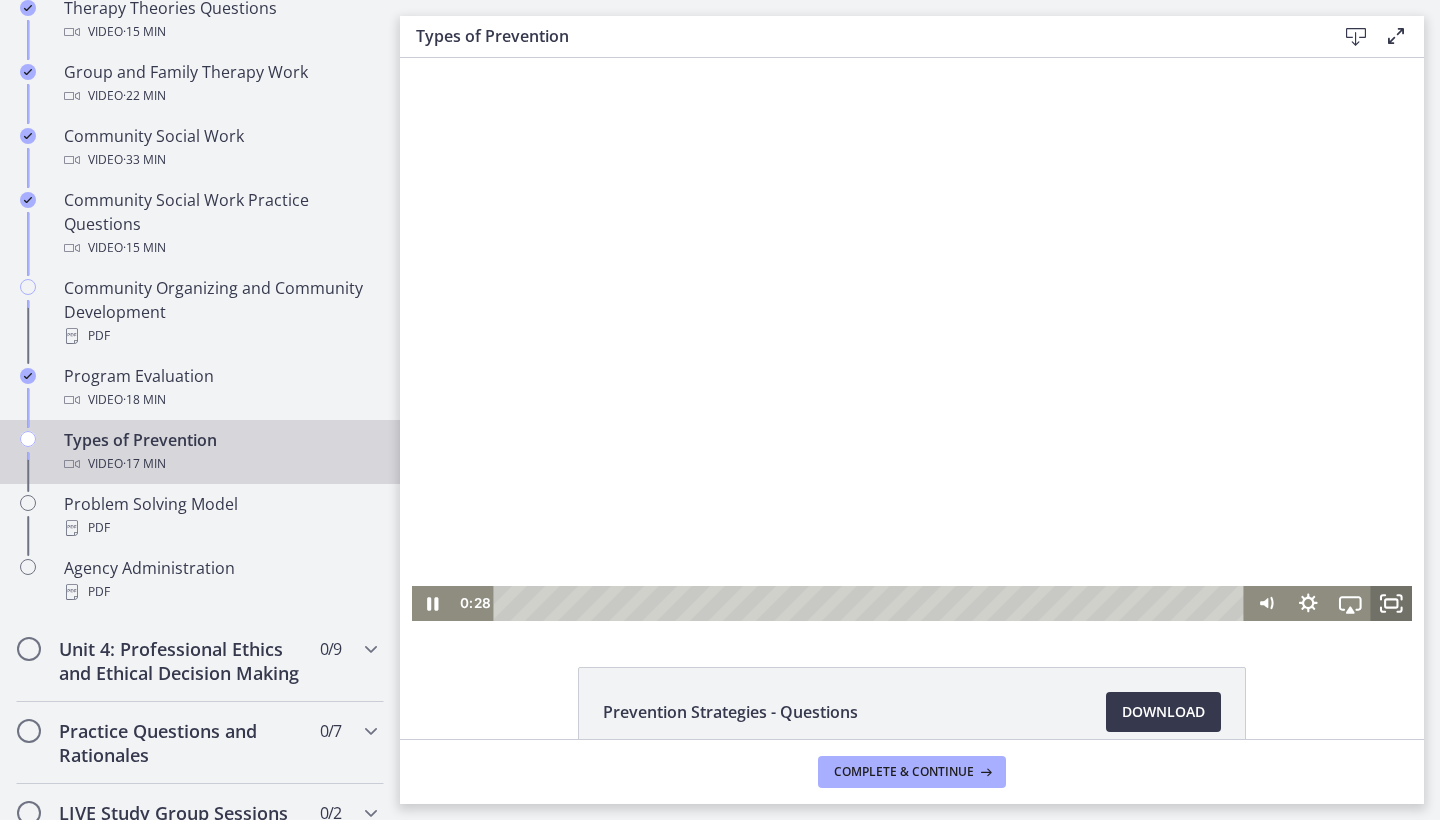 click 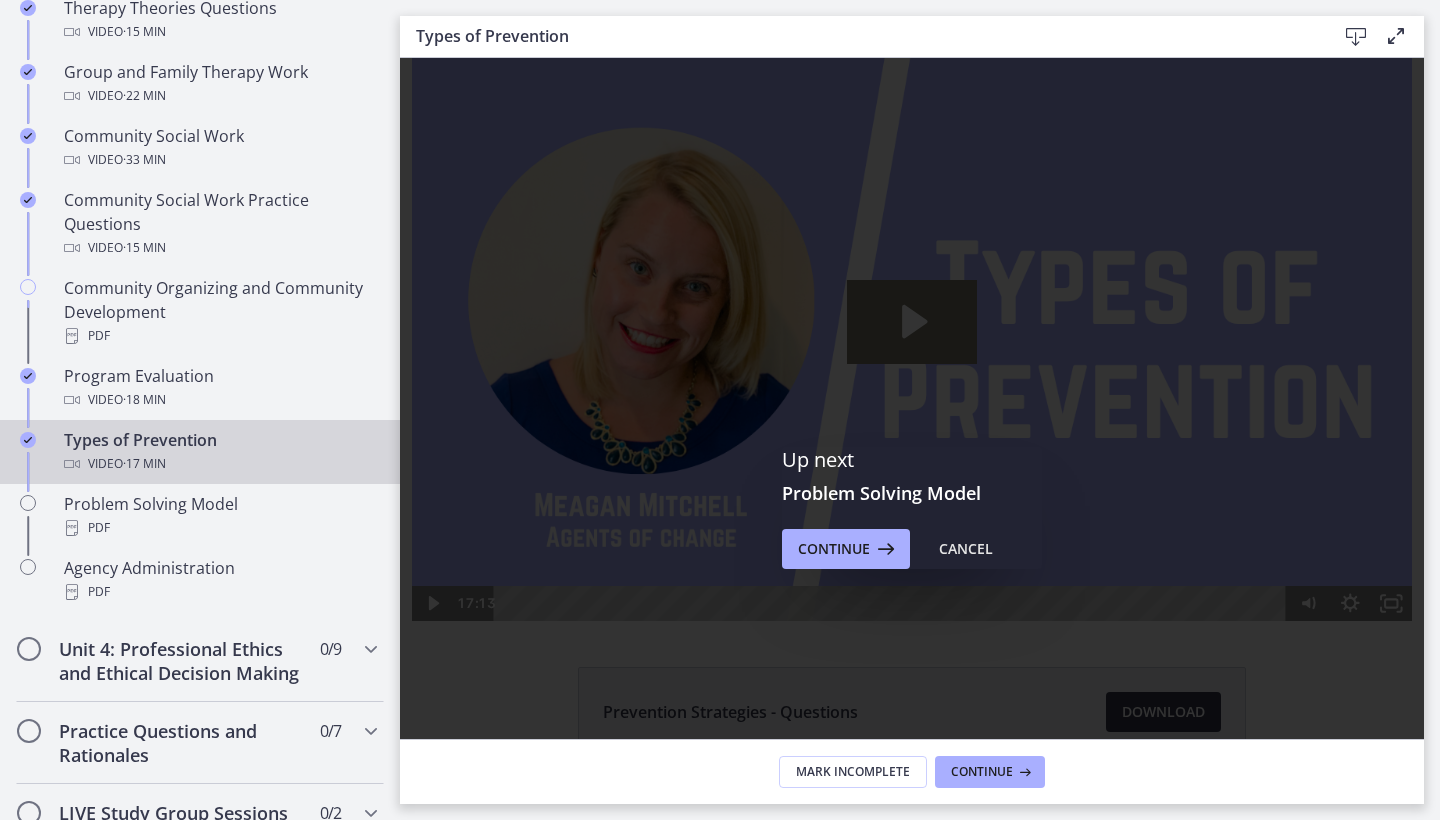 scroll, scrollTop: 0, scrollLeft: 0, axis: both 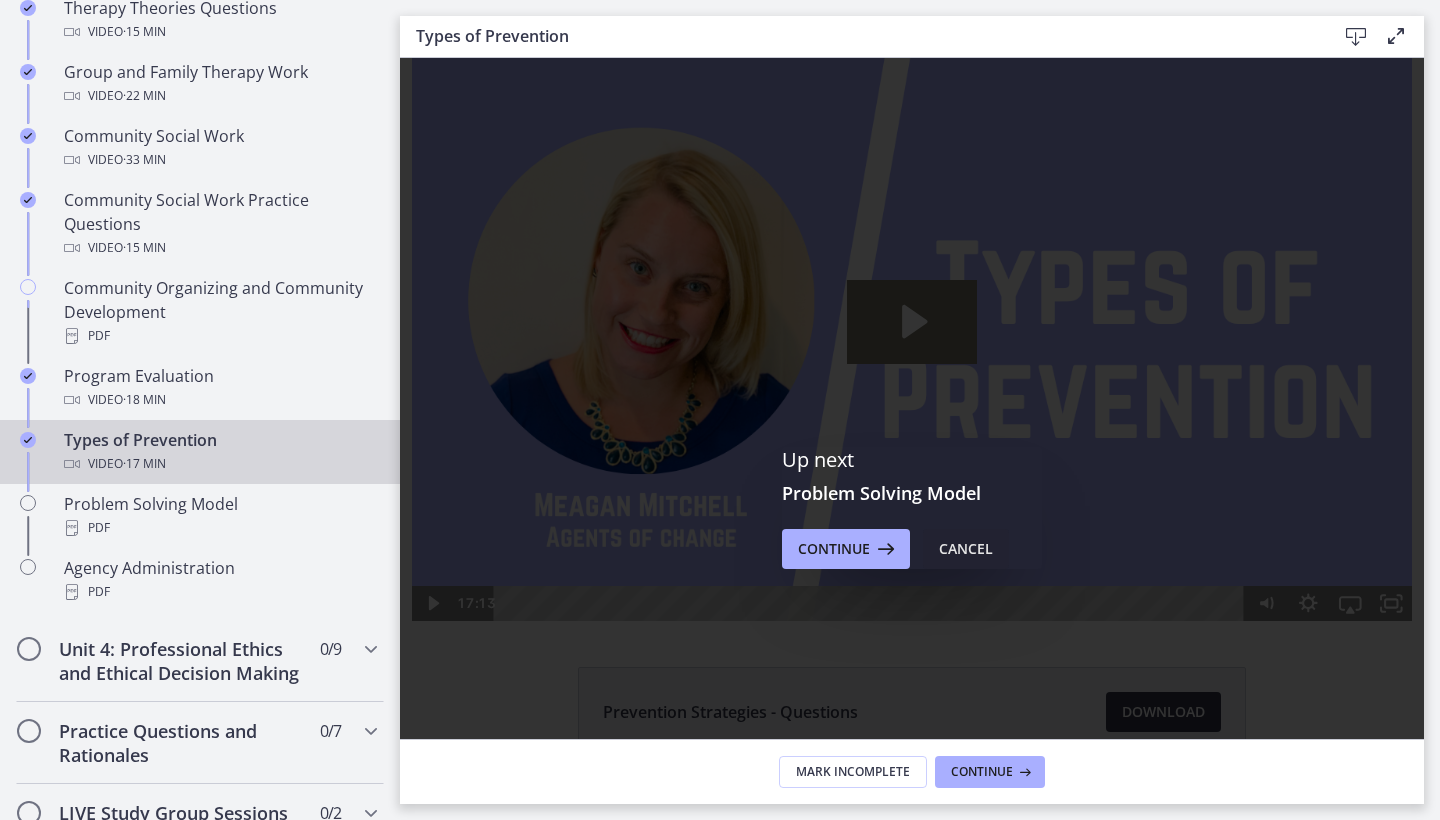 click on "Cancel" at bounding box center (966, 549) 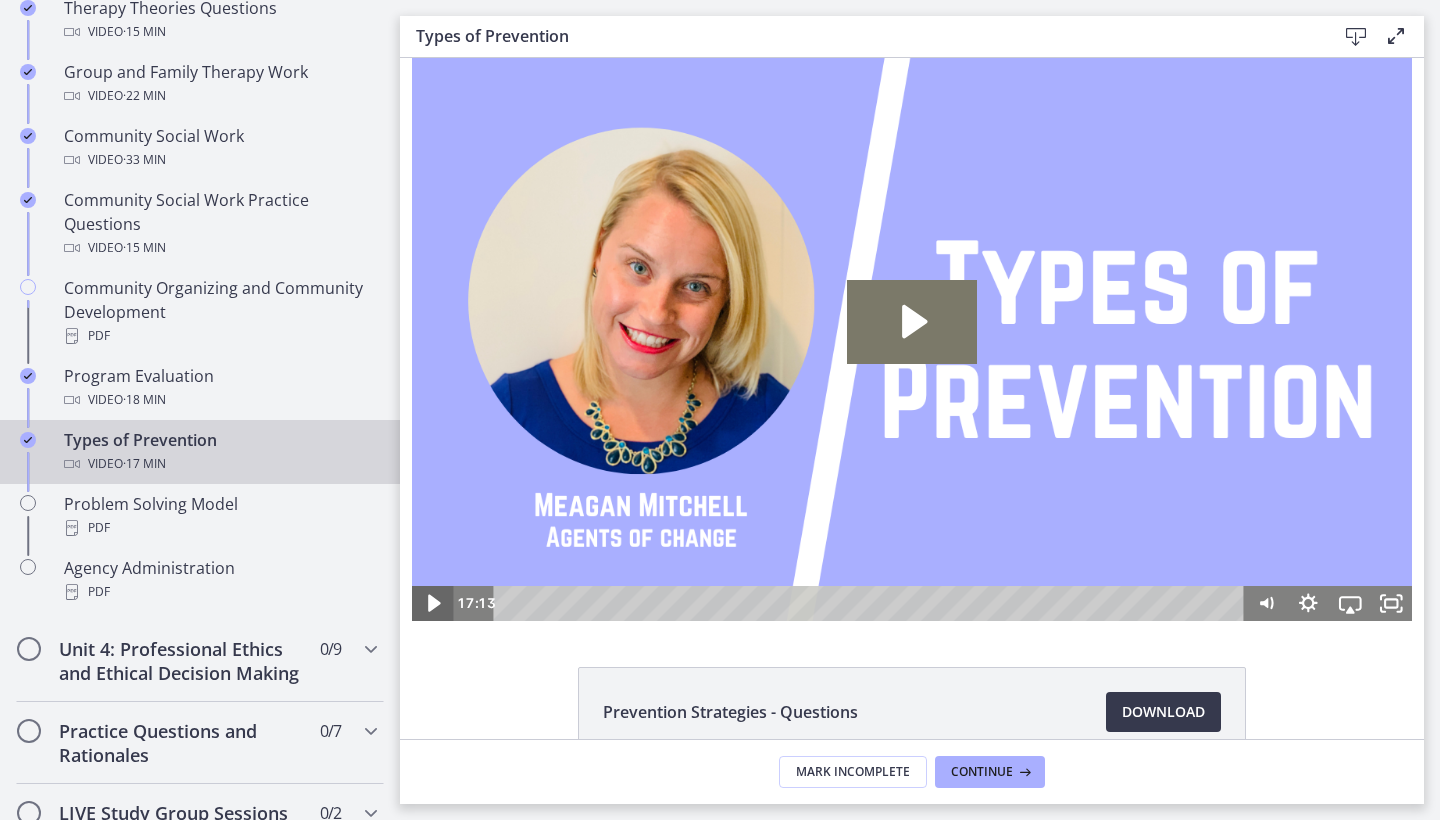 click 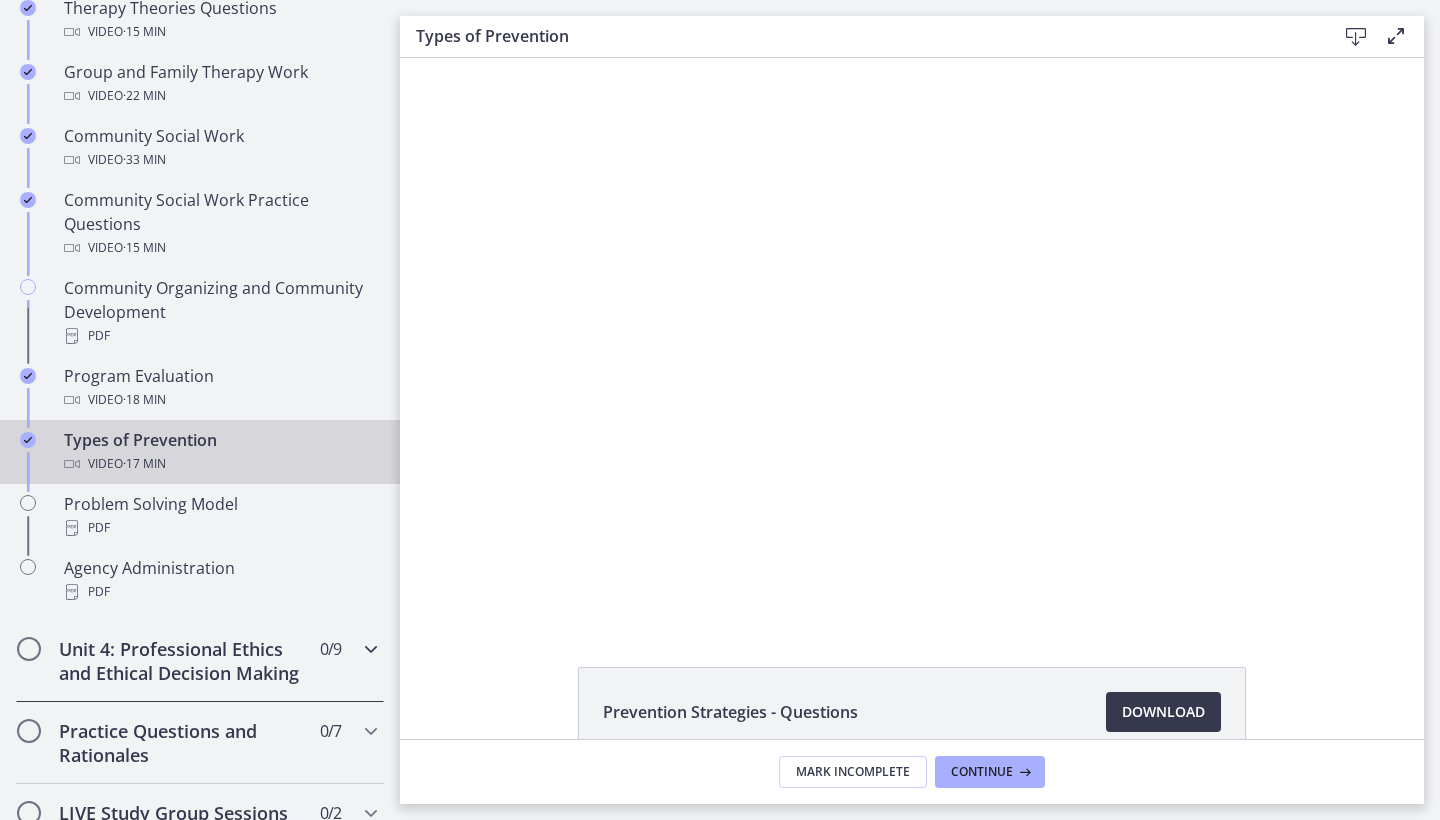 click on "Unit 4: Professional Ethics and Ethical Decision Making
0  /  9
Completed" at bounding box center (200, 661) 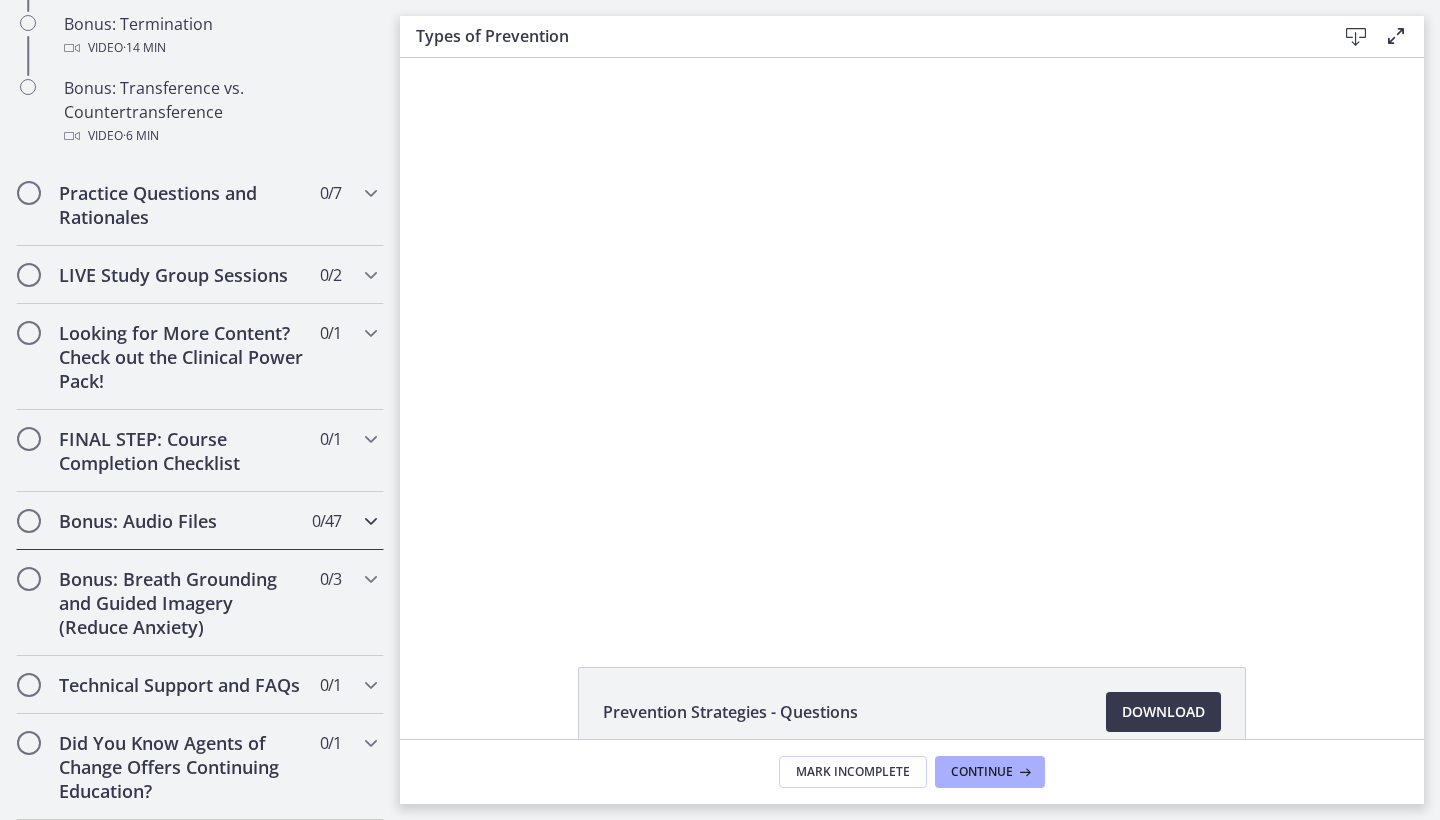 scroll, scrollTop: 1445, scrollLeft: 0, axis: vertical 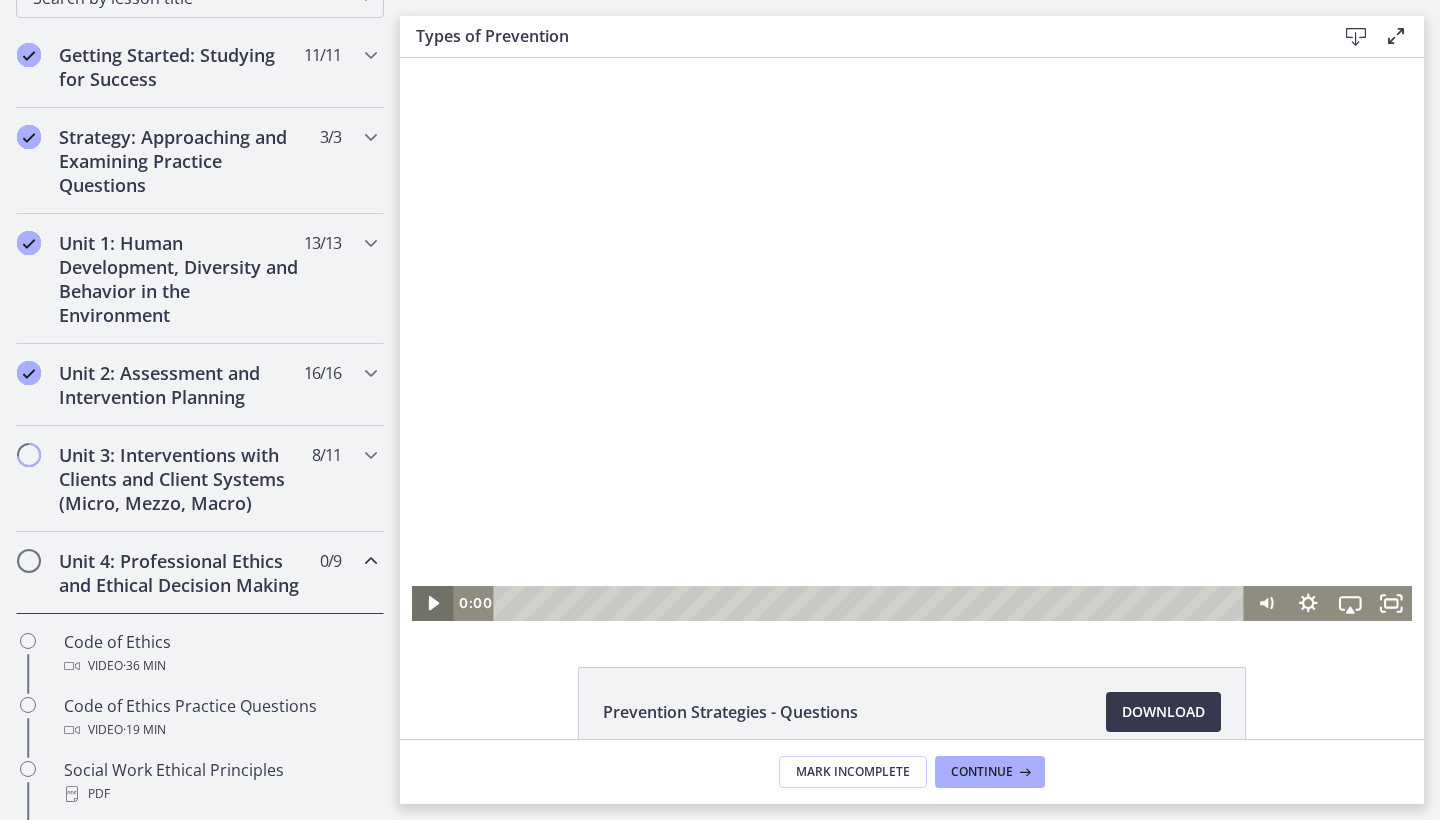 click 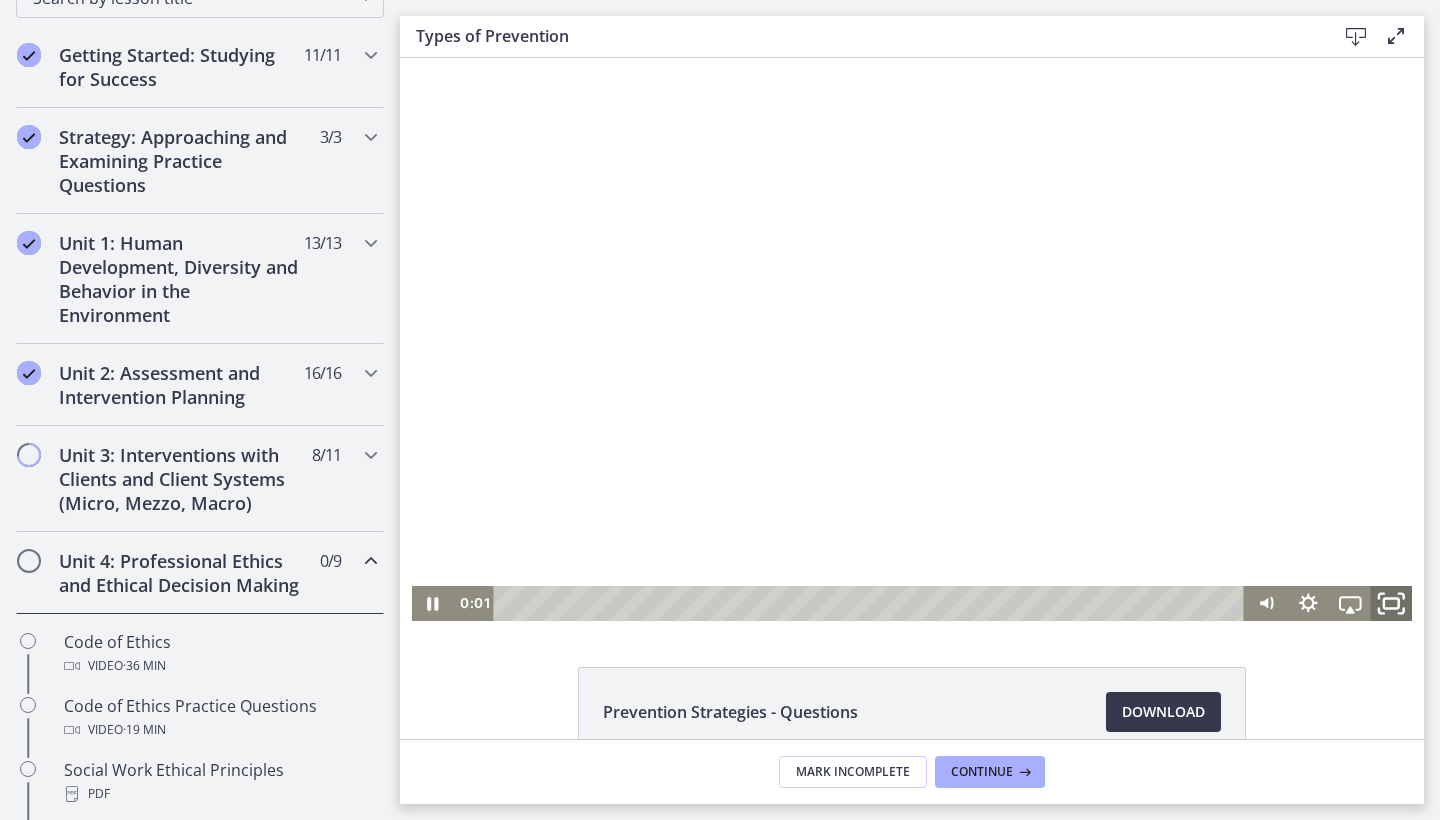 click 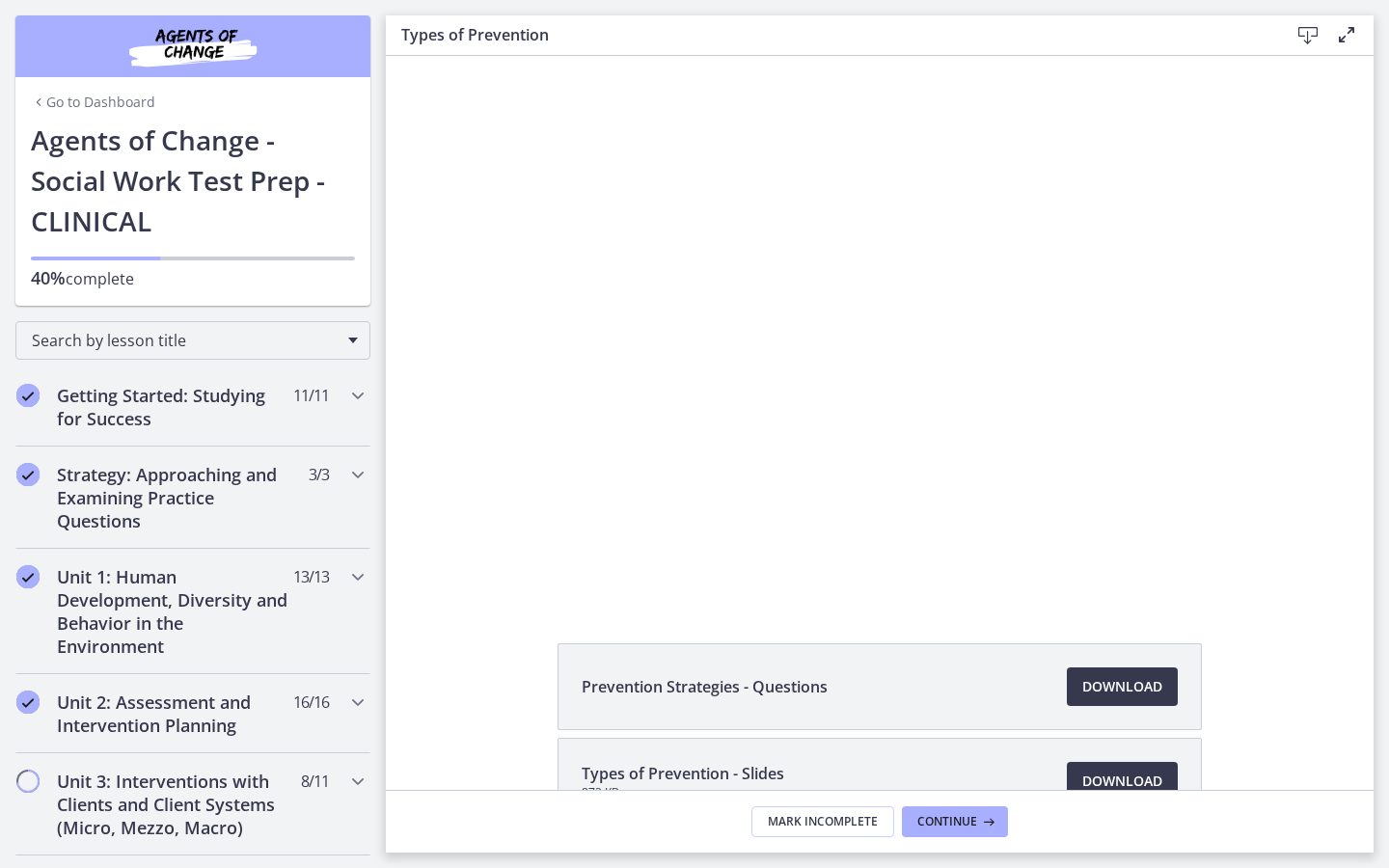 scroll, scrollTop: 0, scrollLeft: 0, axis: both 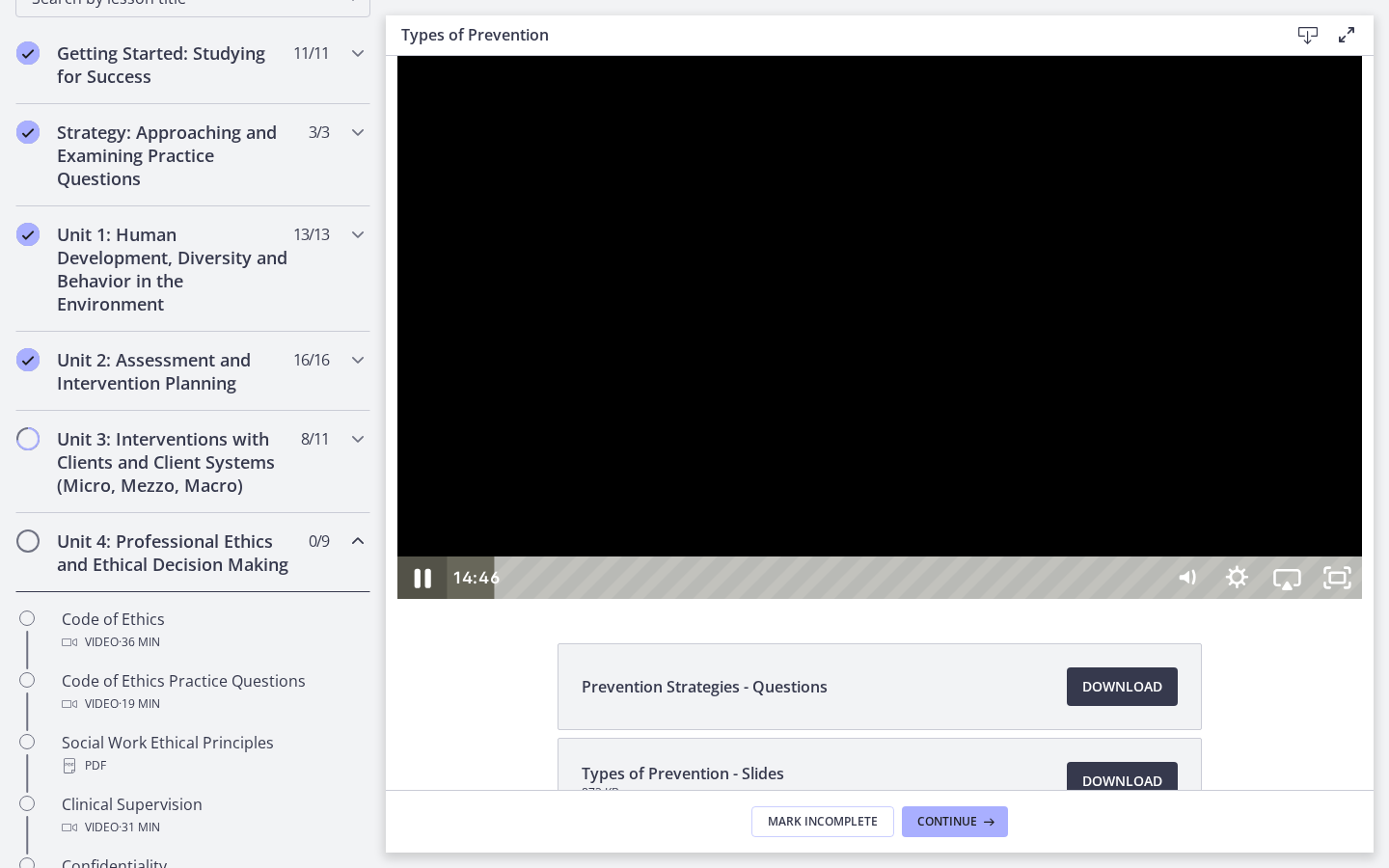 click 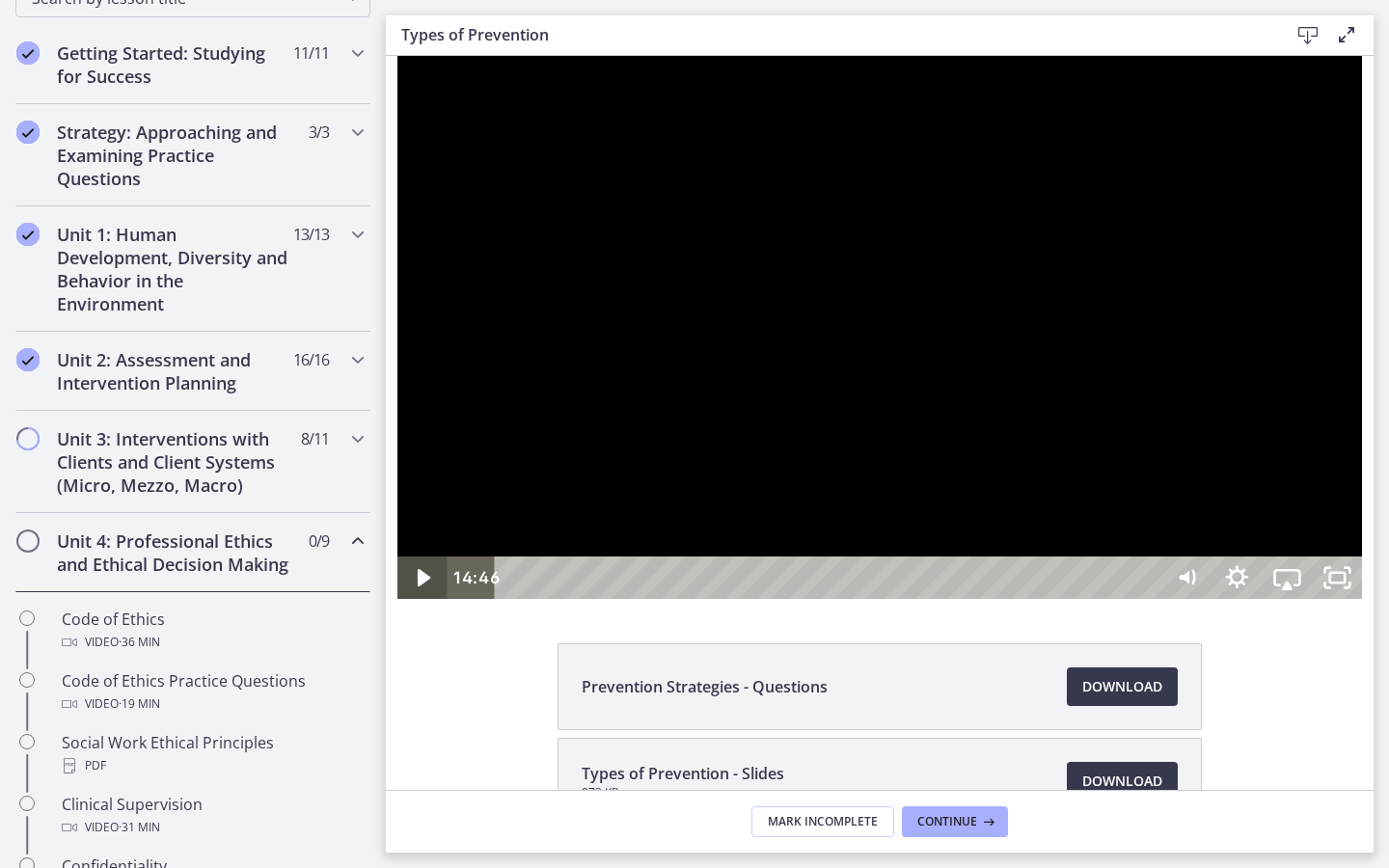 click 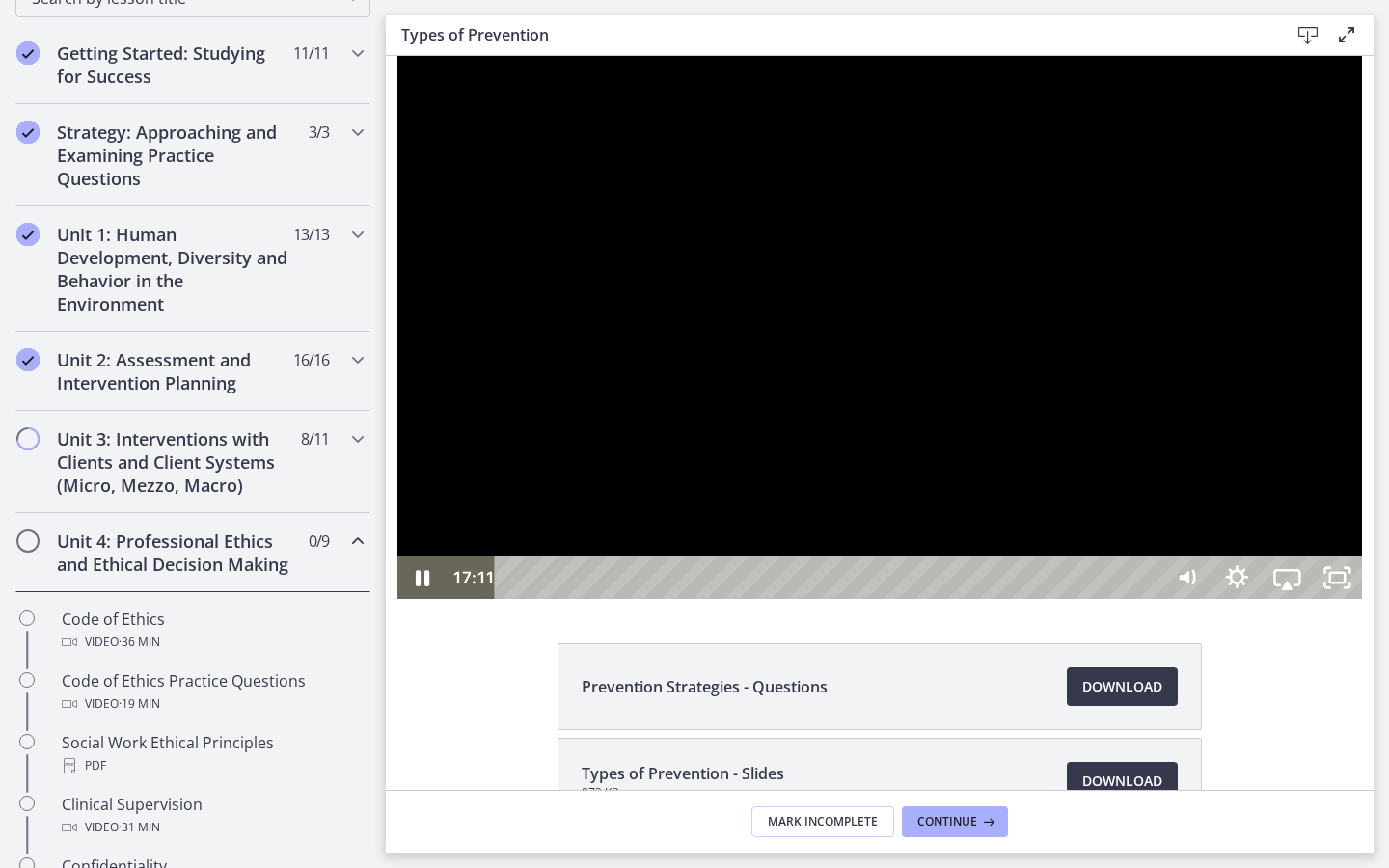 click at bounding box center (880, 327) 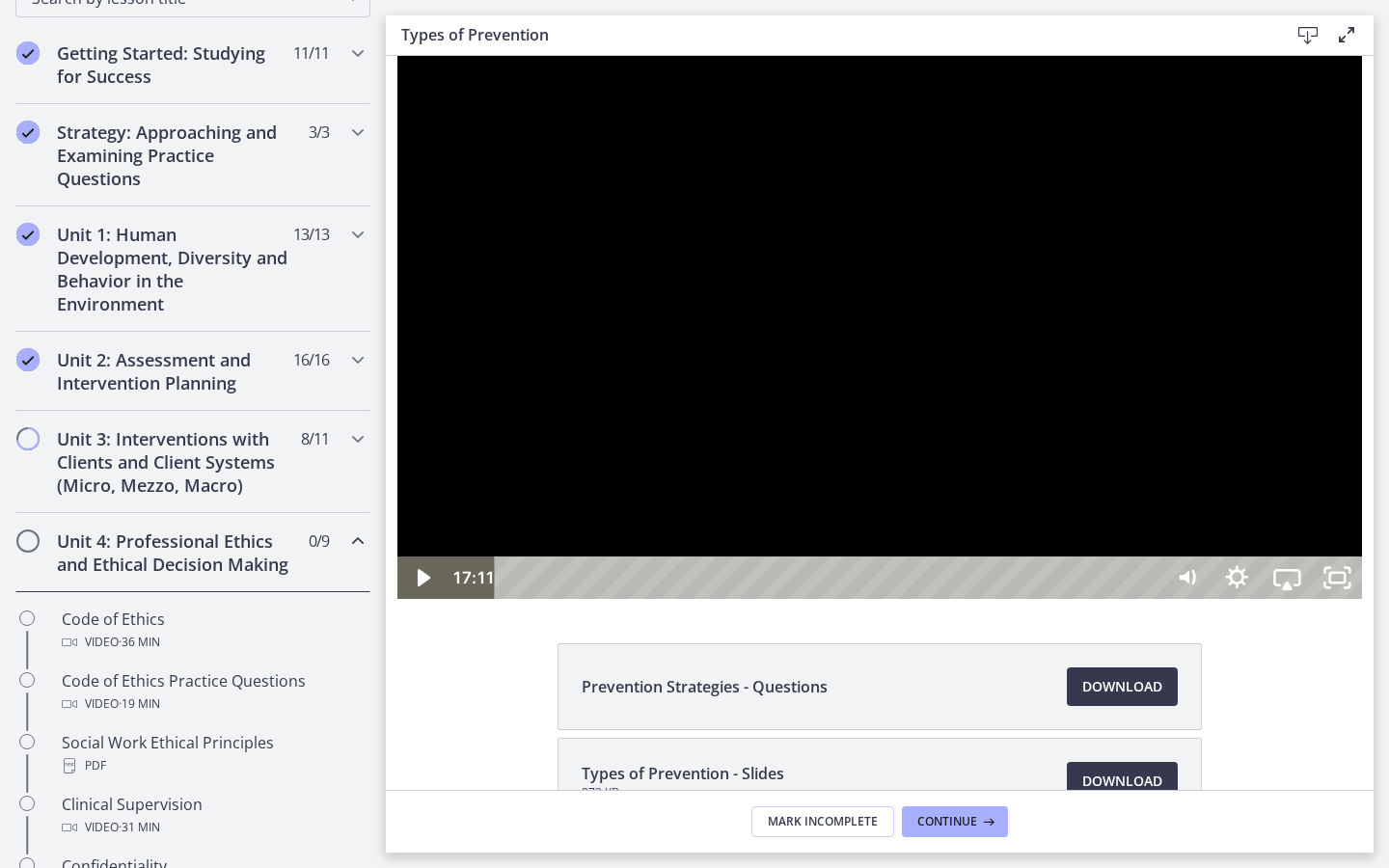 click at bounding box center (880, 327) 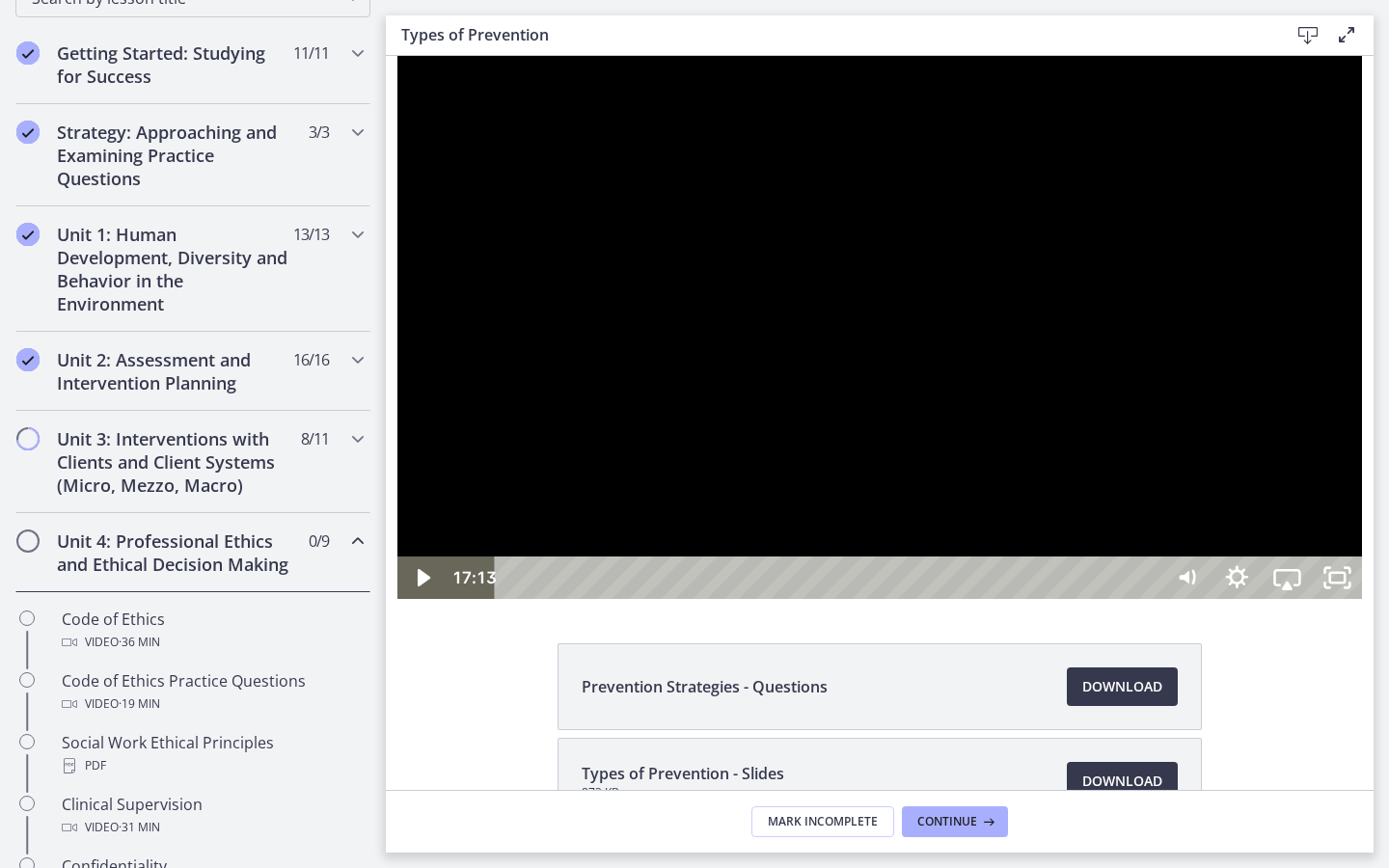 click at bounding box center [880, 327] 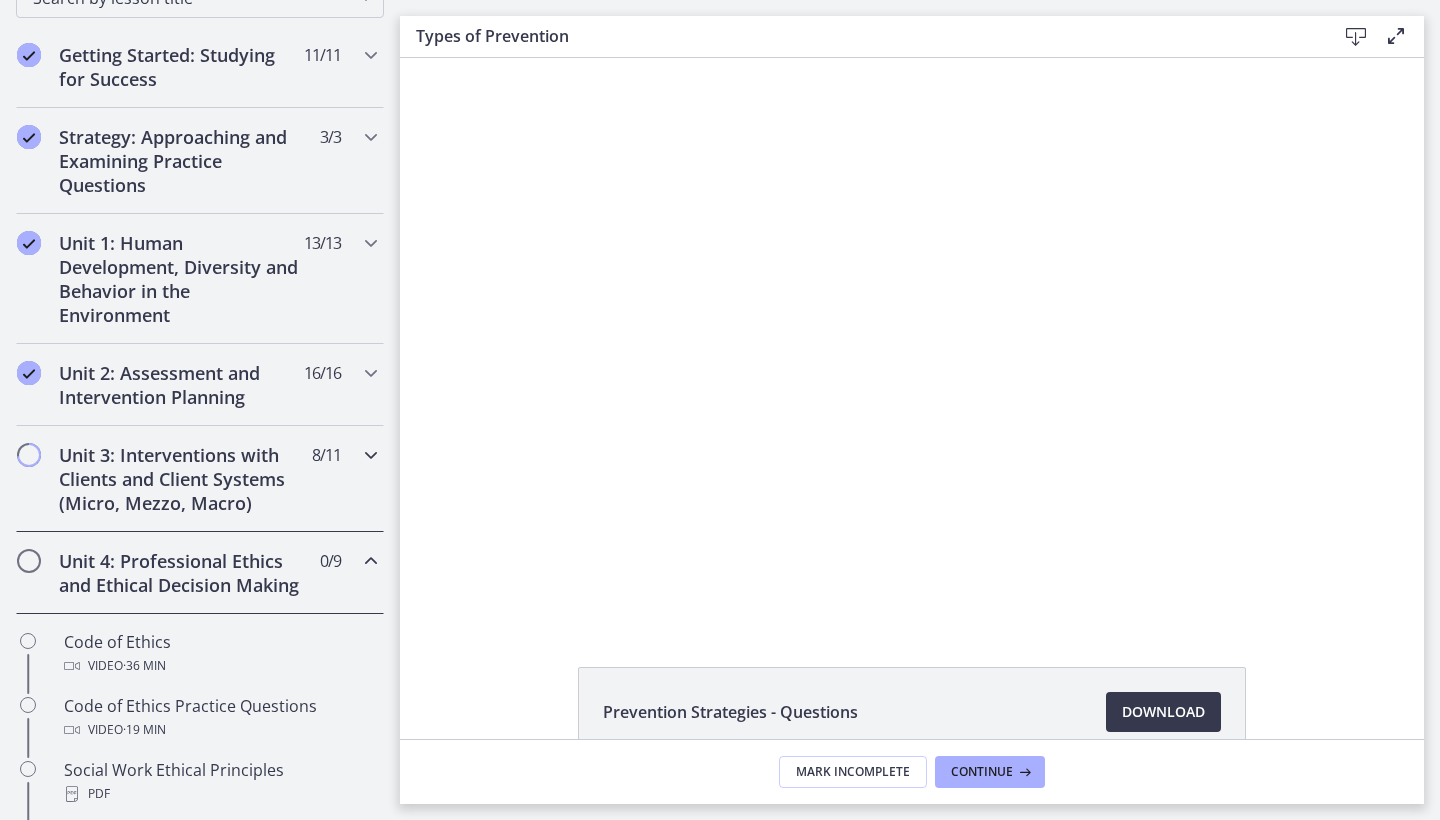 click on "Unit 3: Interventions with Clients and Client Systems (Micro, Mezzo, Macro)" at bounding box center [181, 479] 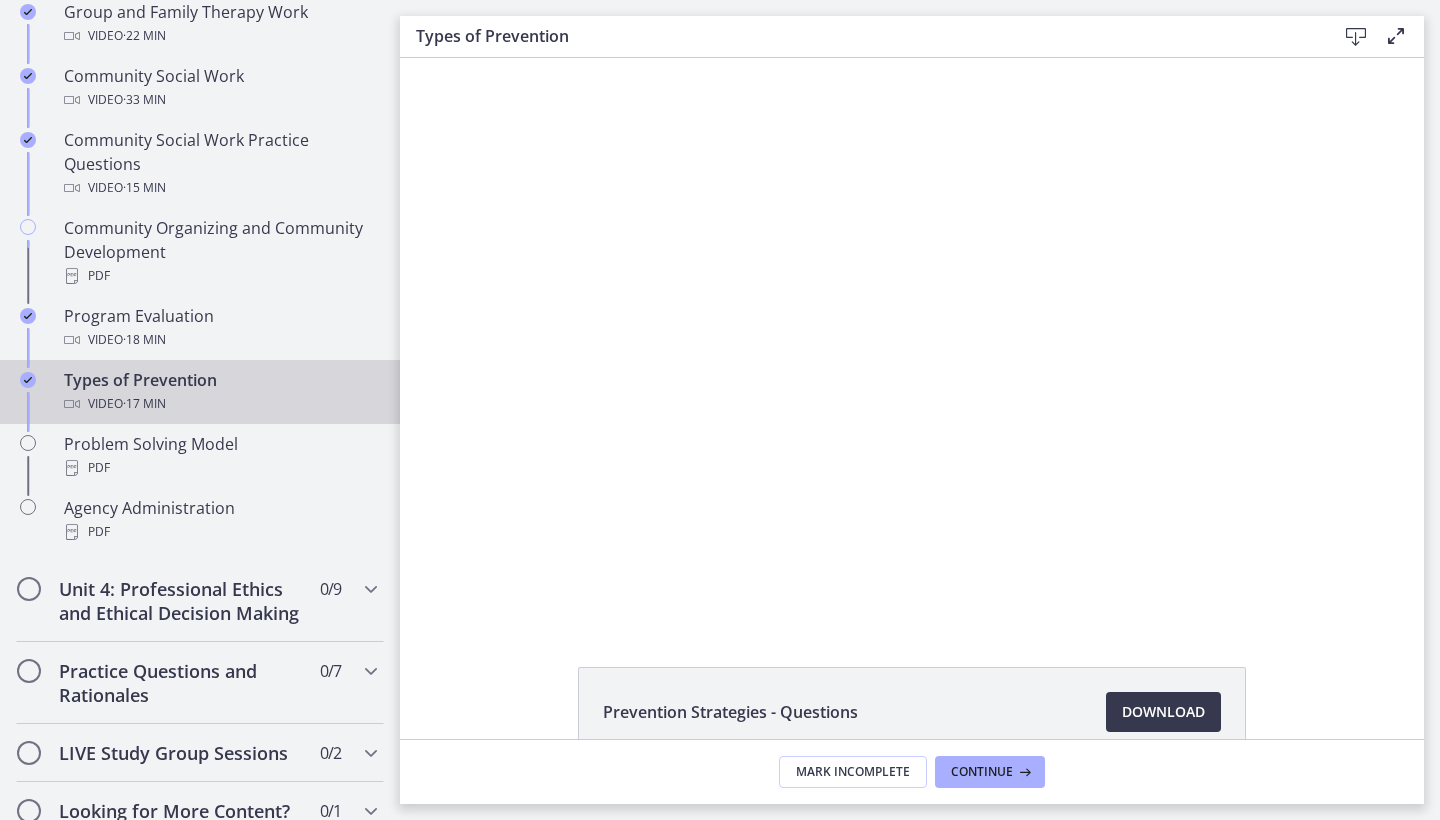 scroll, scrollTop: 1096, scrollLeft: 0, axis: vertical 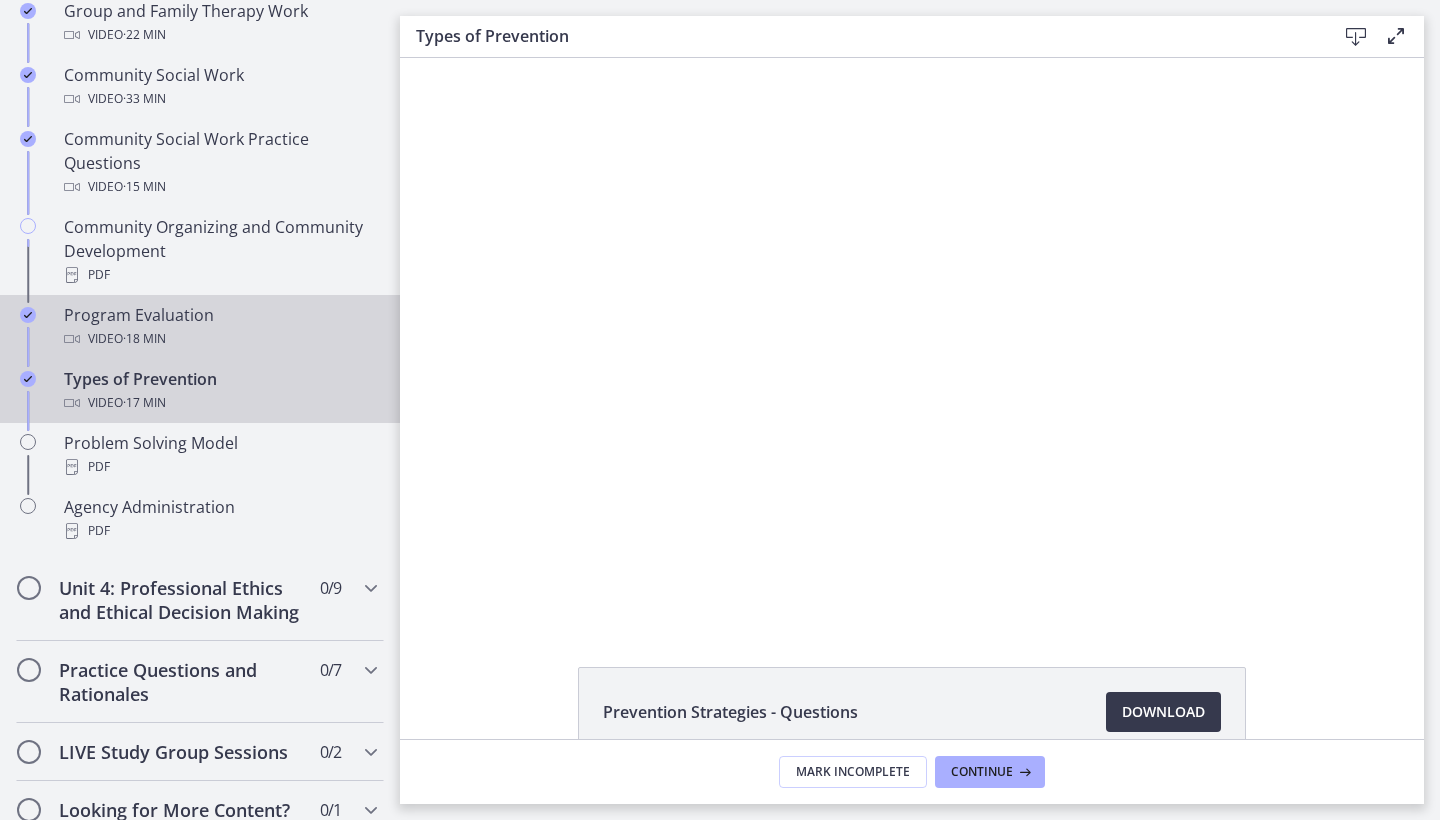 click on "Video
·  18 min" at bounding box center [220, 339] 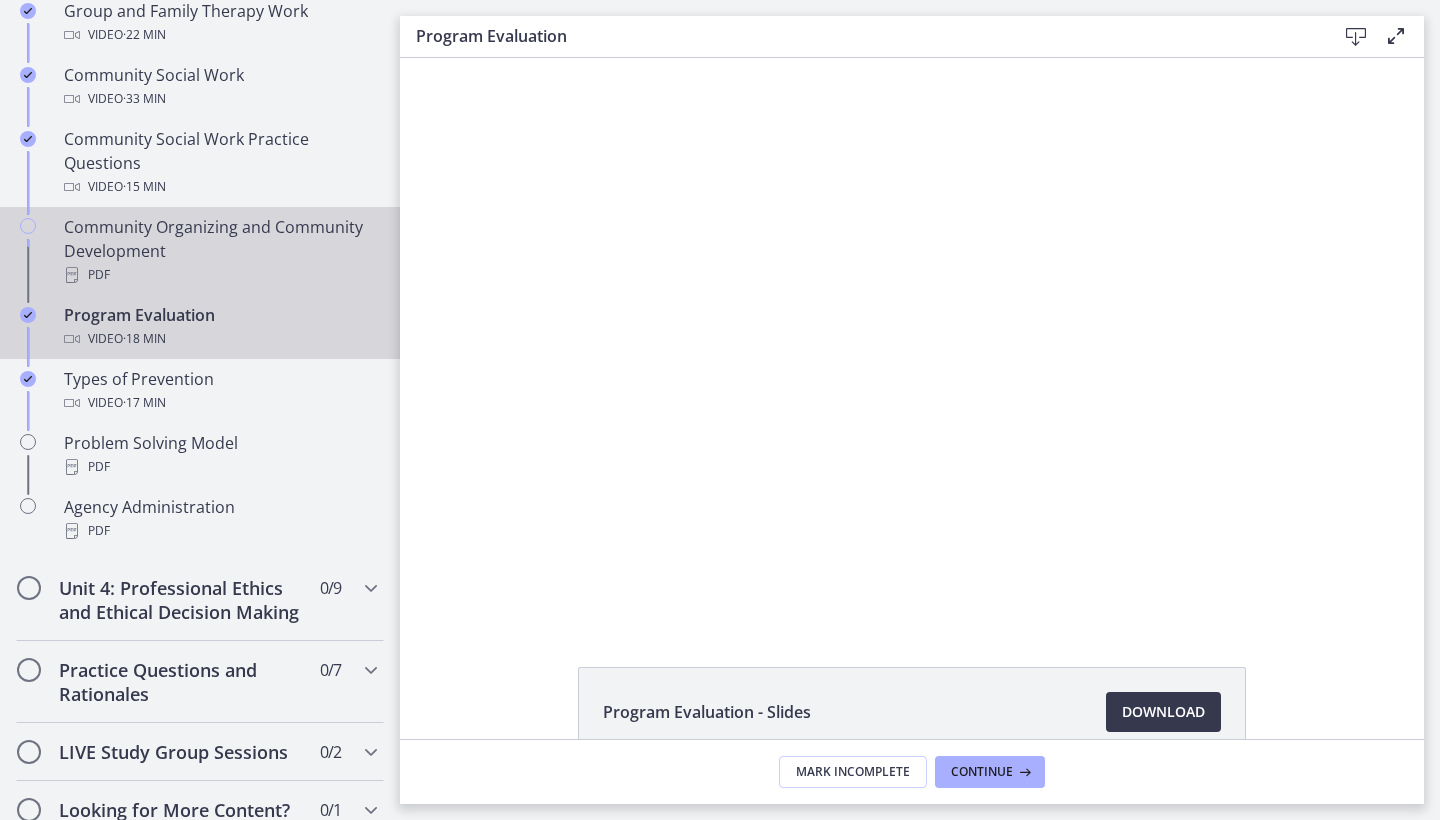 click on "Community Organizing and Community Development
PDF" at bounding box center (220, 251) 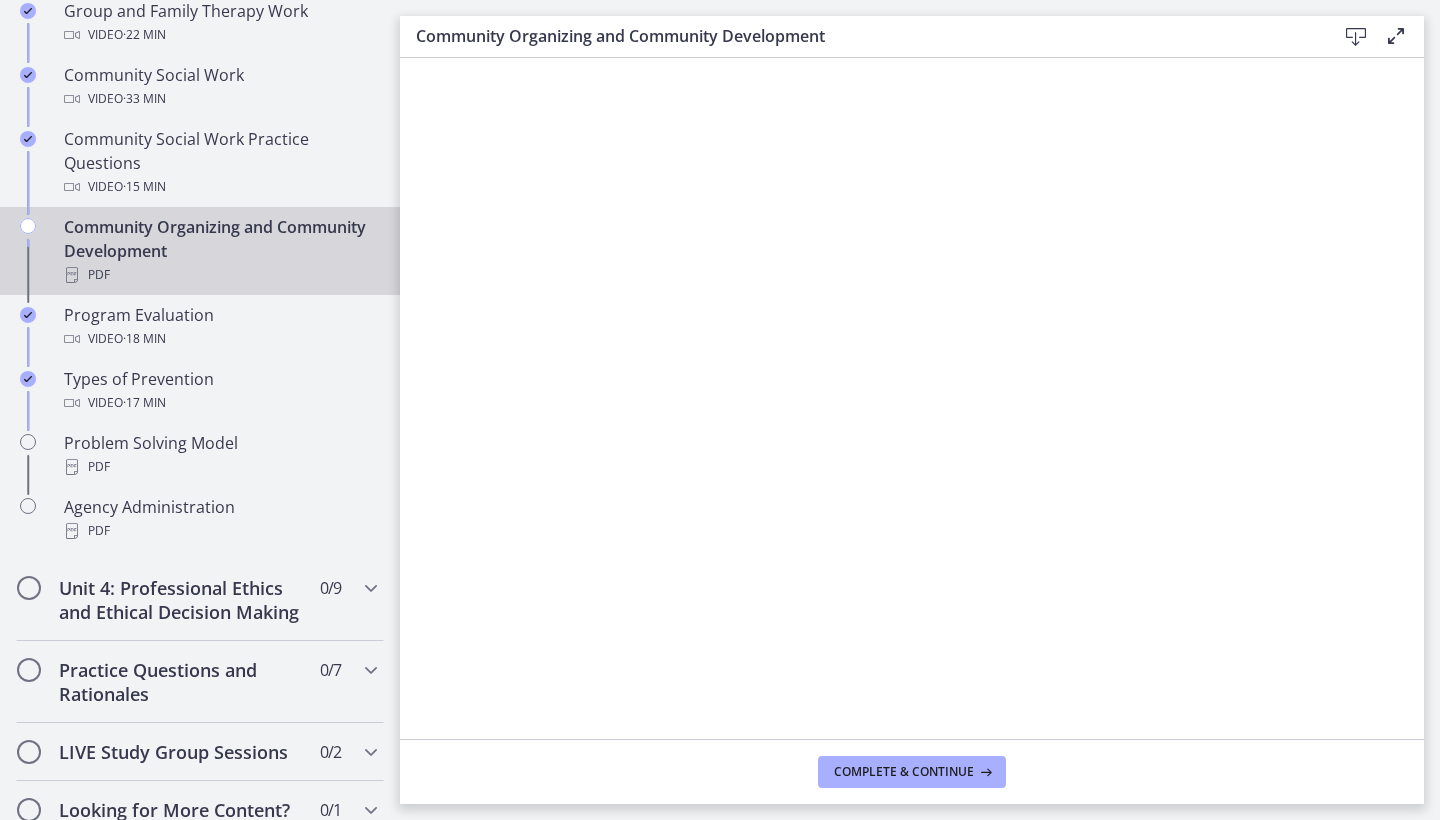 scroll, scrollTop: 0, scrollLeft: 0, axis: both 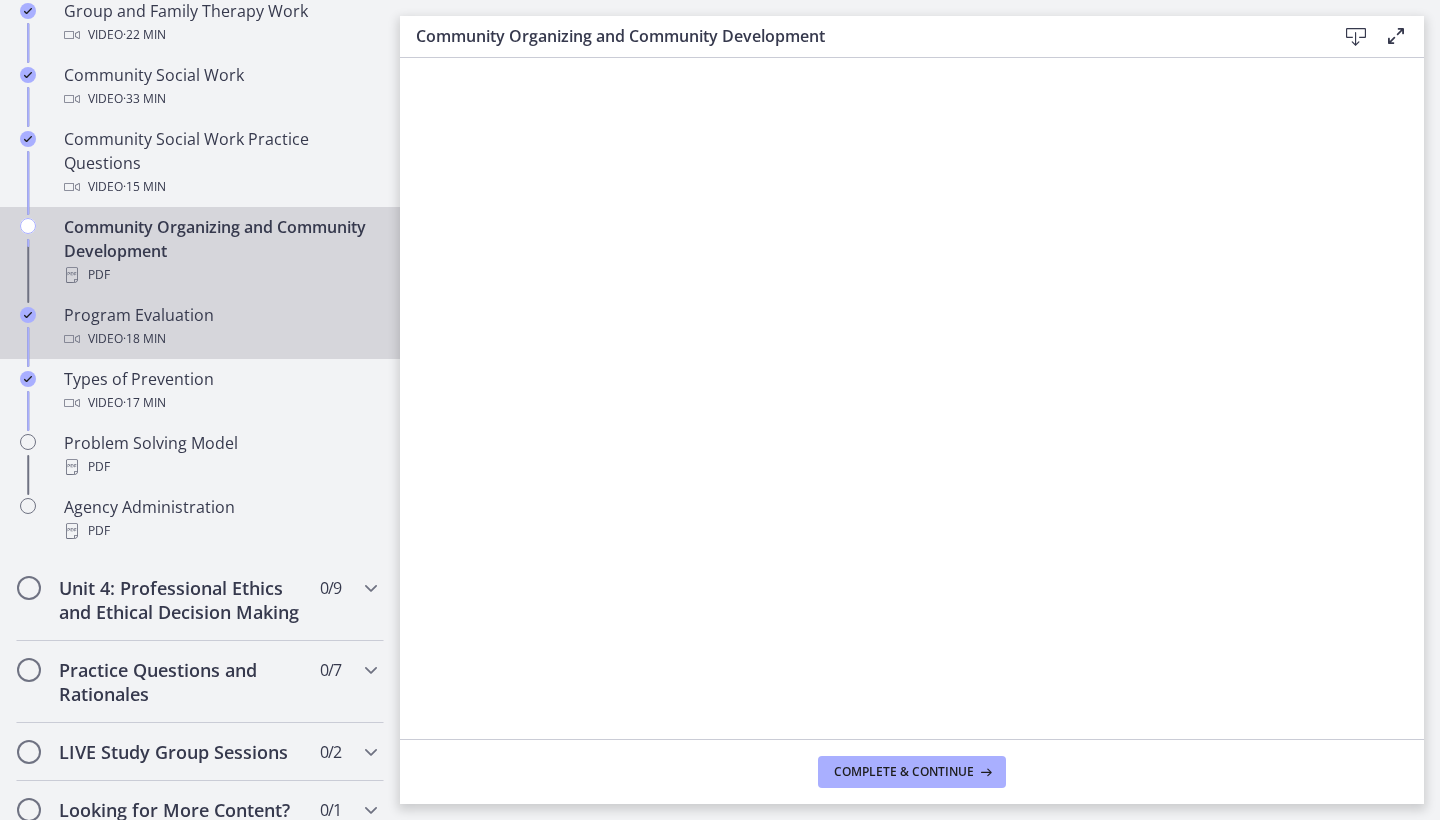 click on "Video
·  18 min" at bounding box center [220, 339] 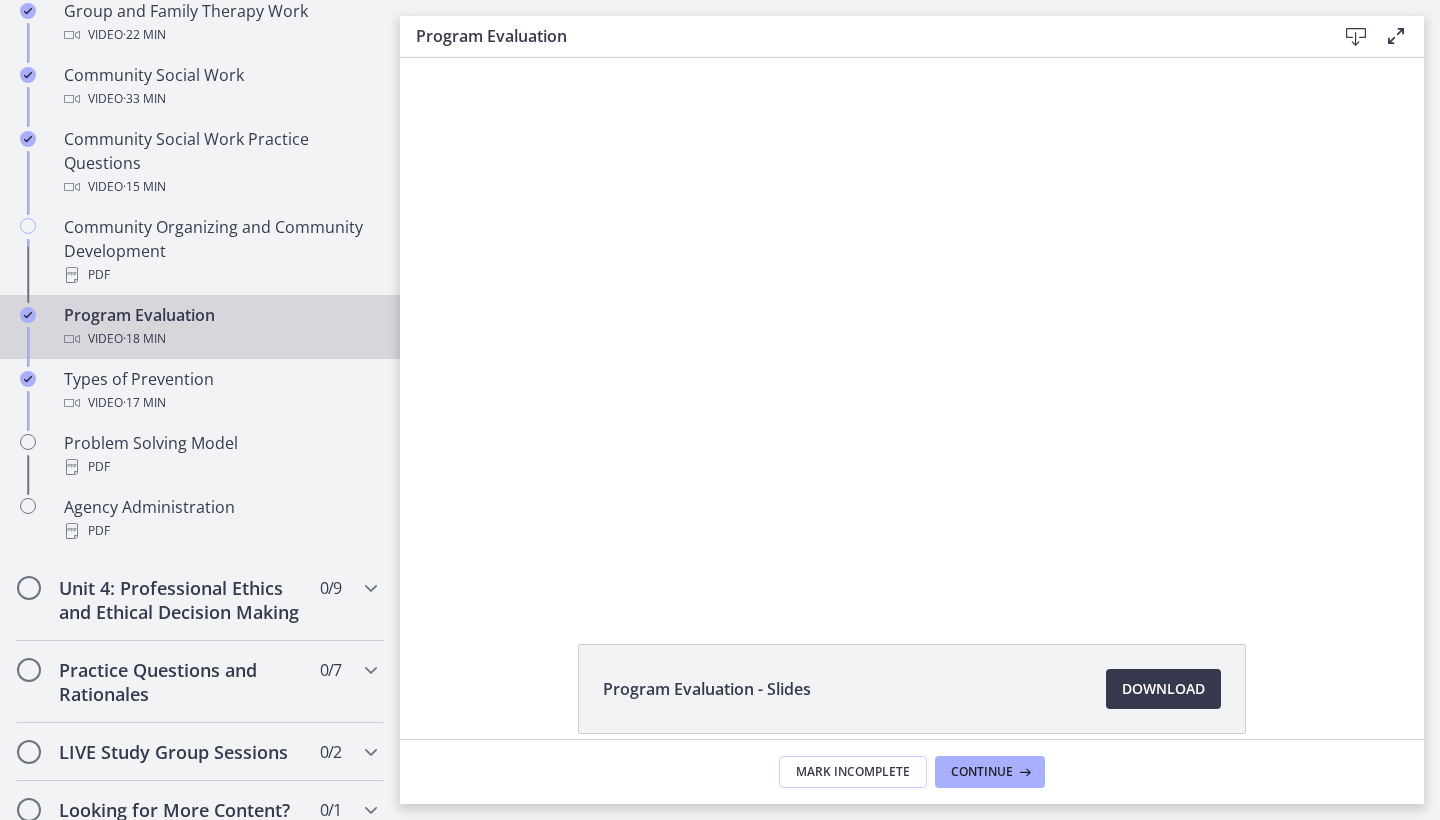 scroll, scrollTop: 0, scrollLeft: 0, axis: both 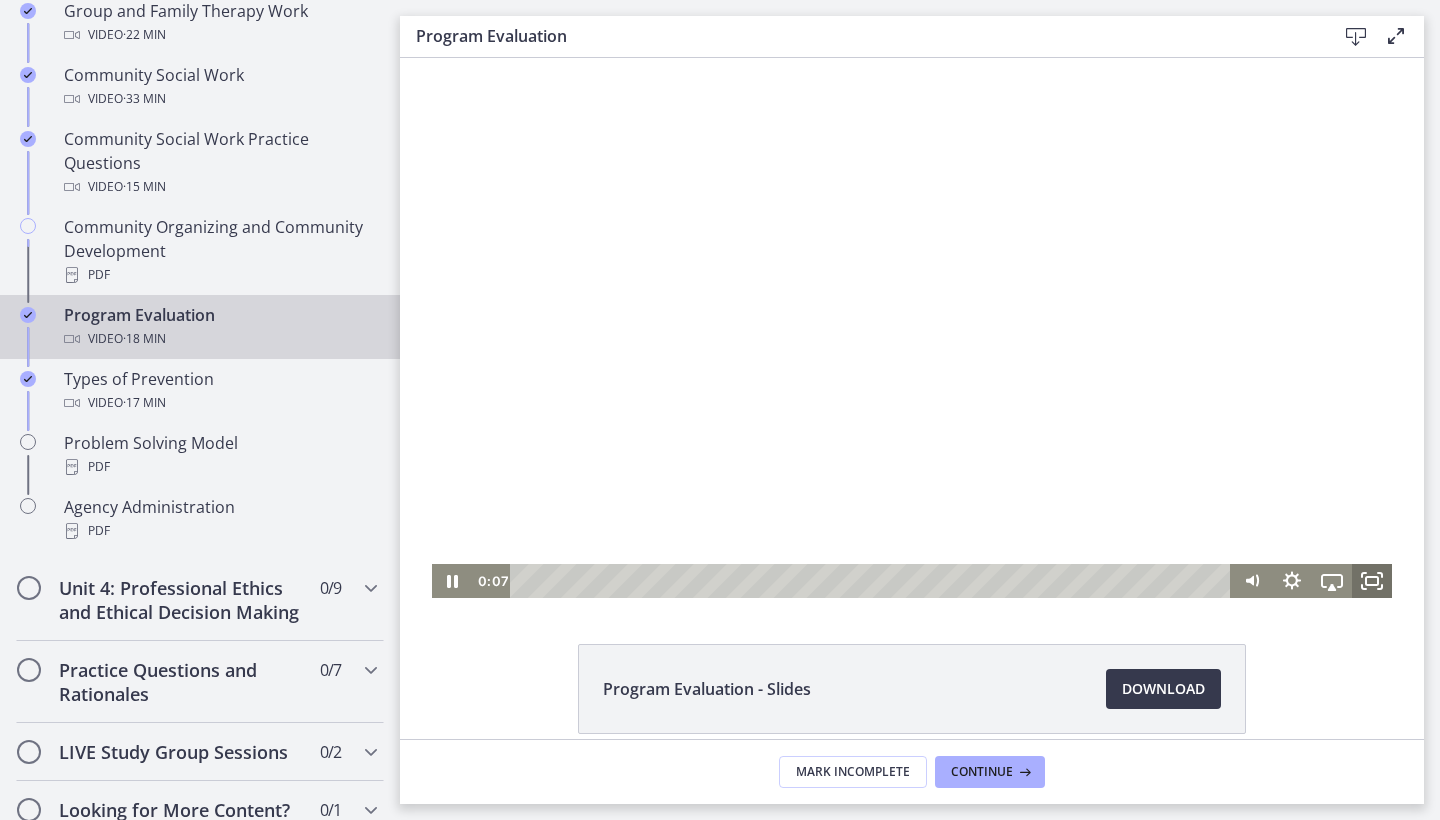 click 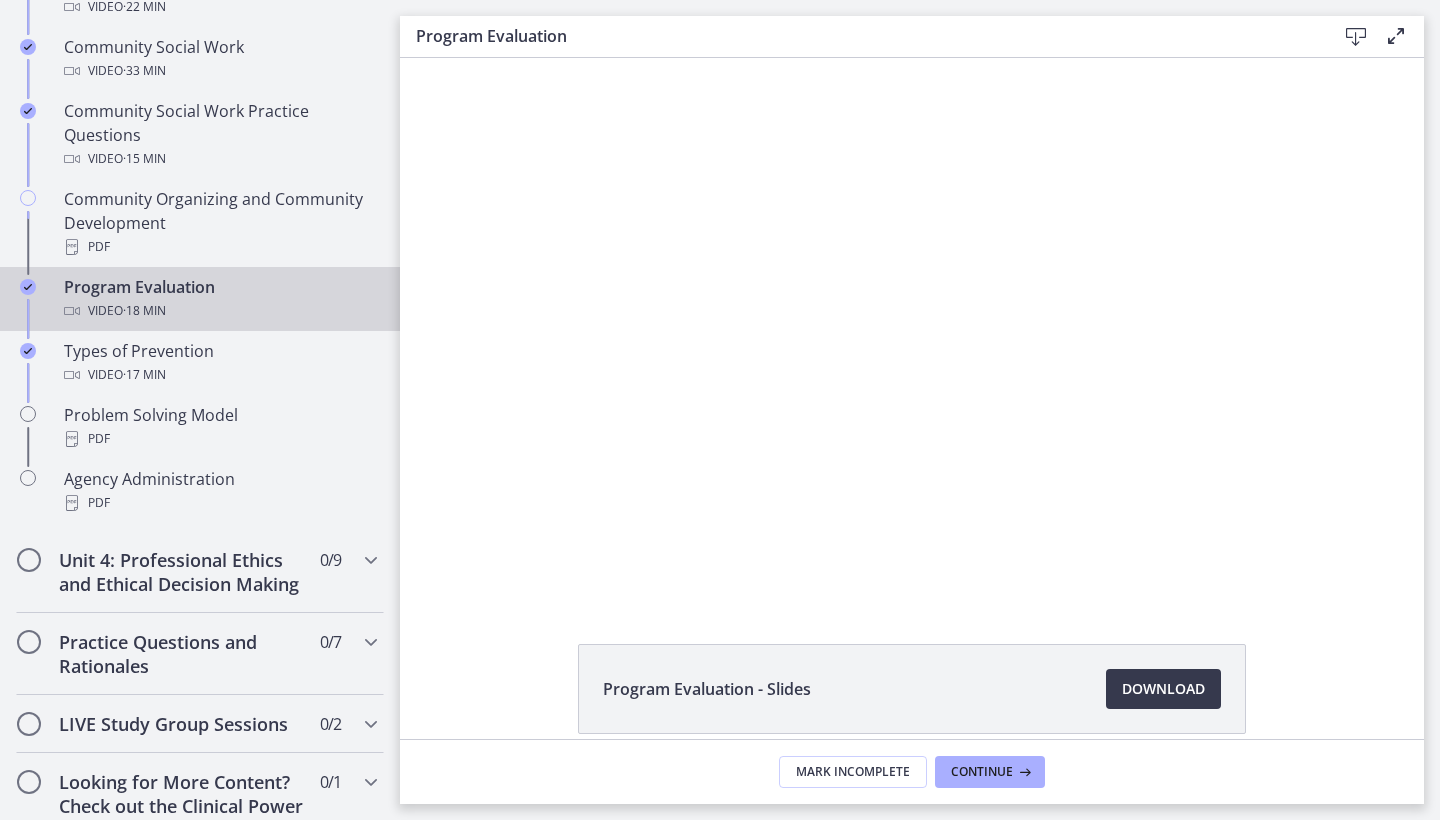 scroll, scrollTop: 1122, scrollLeft: 0, axis: vertical 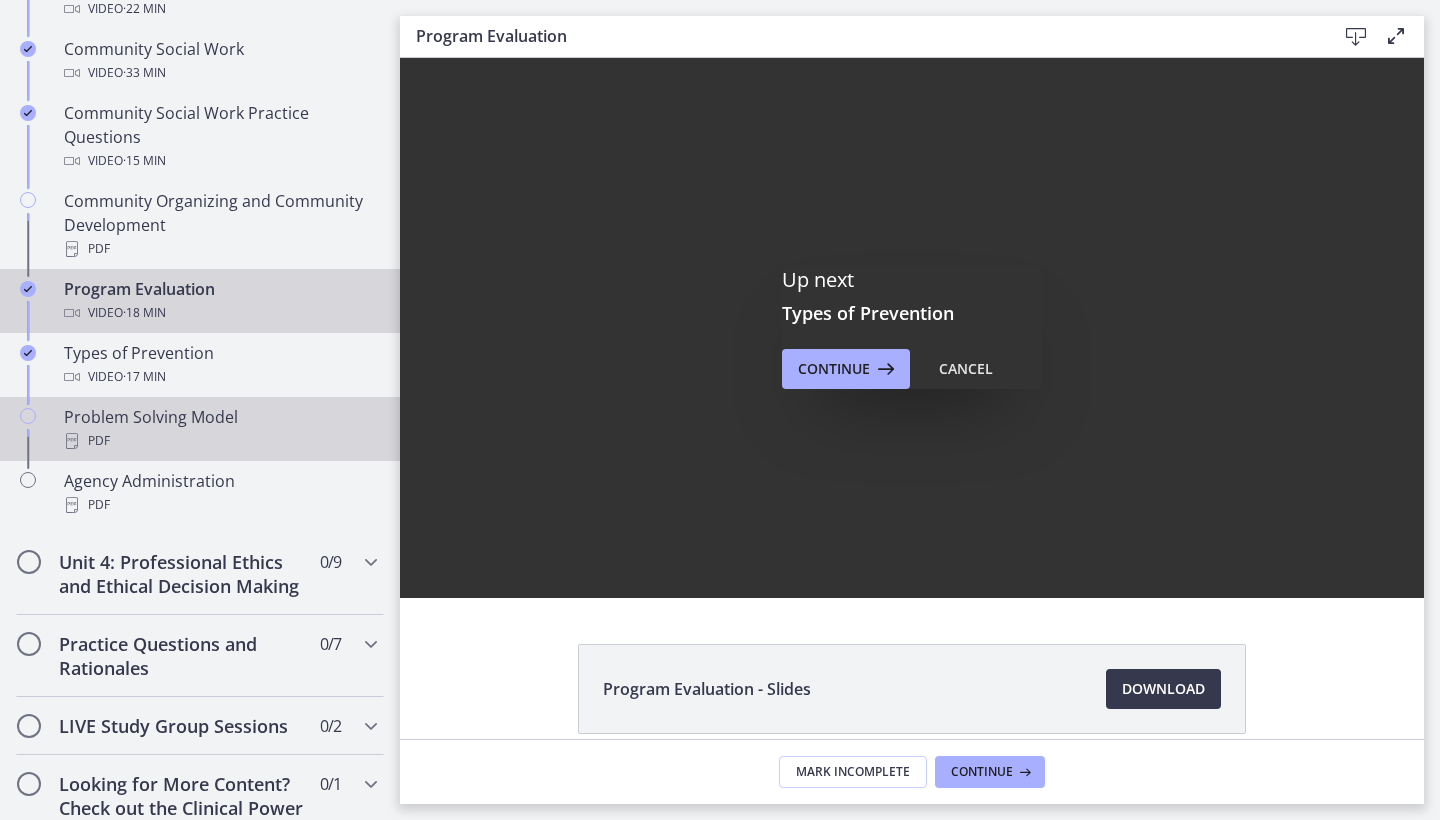 click on "PDF" at bounding box center [220, 441] 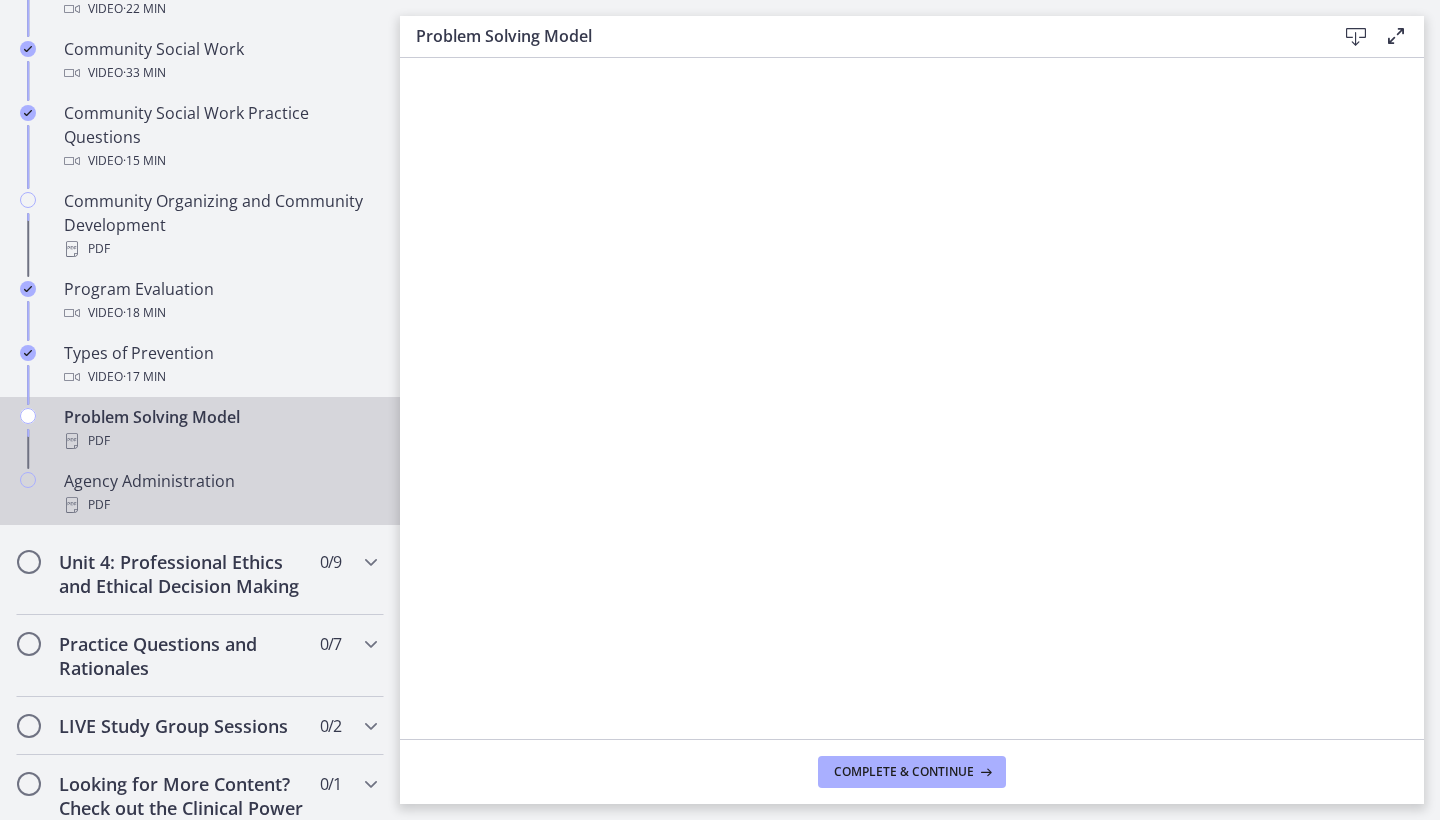 click on "PDF" at bounding box center (220, 505) 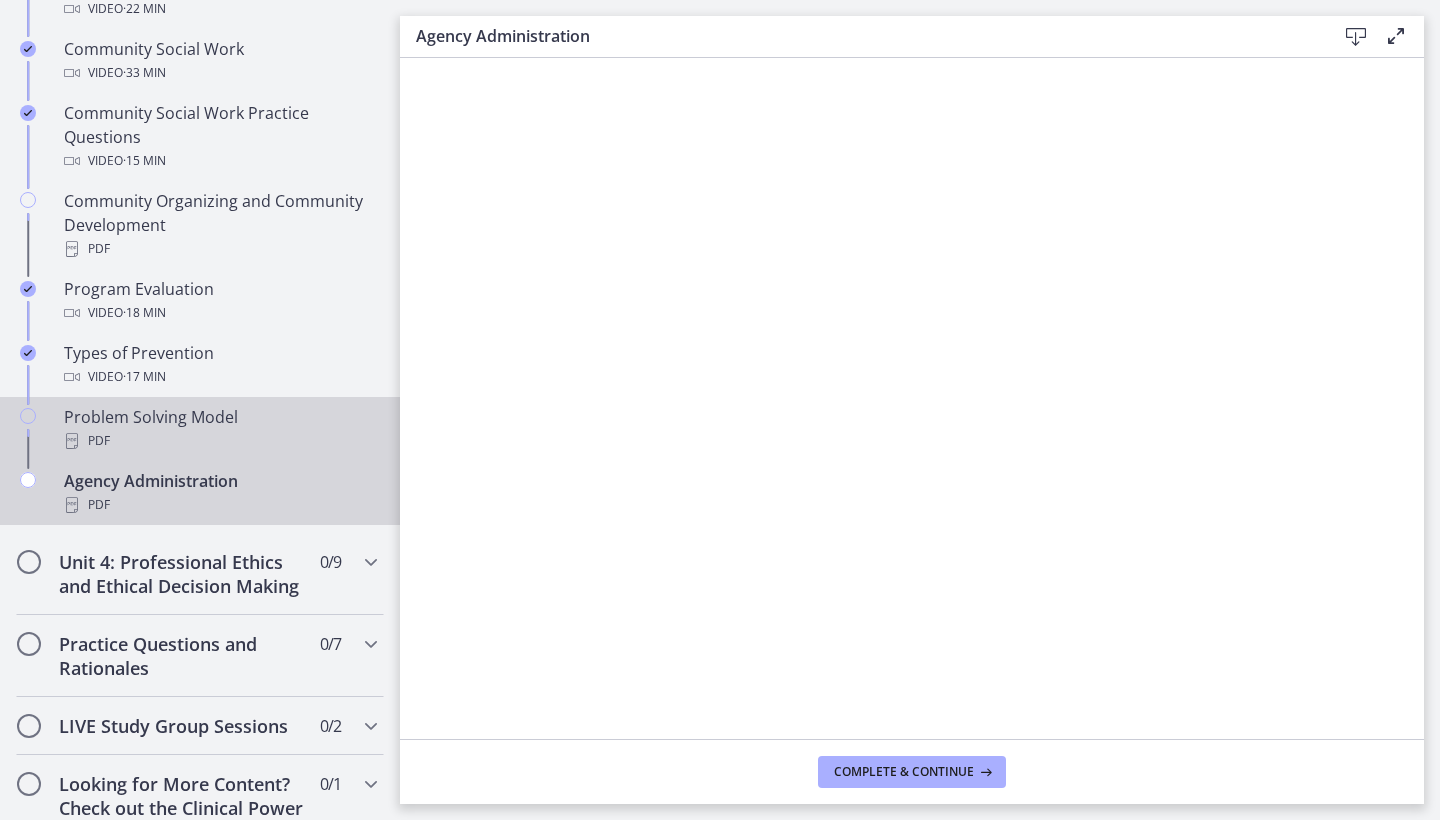 click on "Problem Solving Model
PDF" at bounding box center (220, 429) 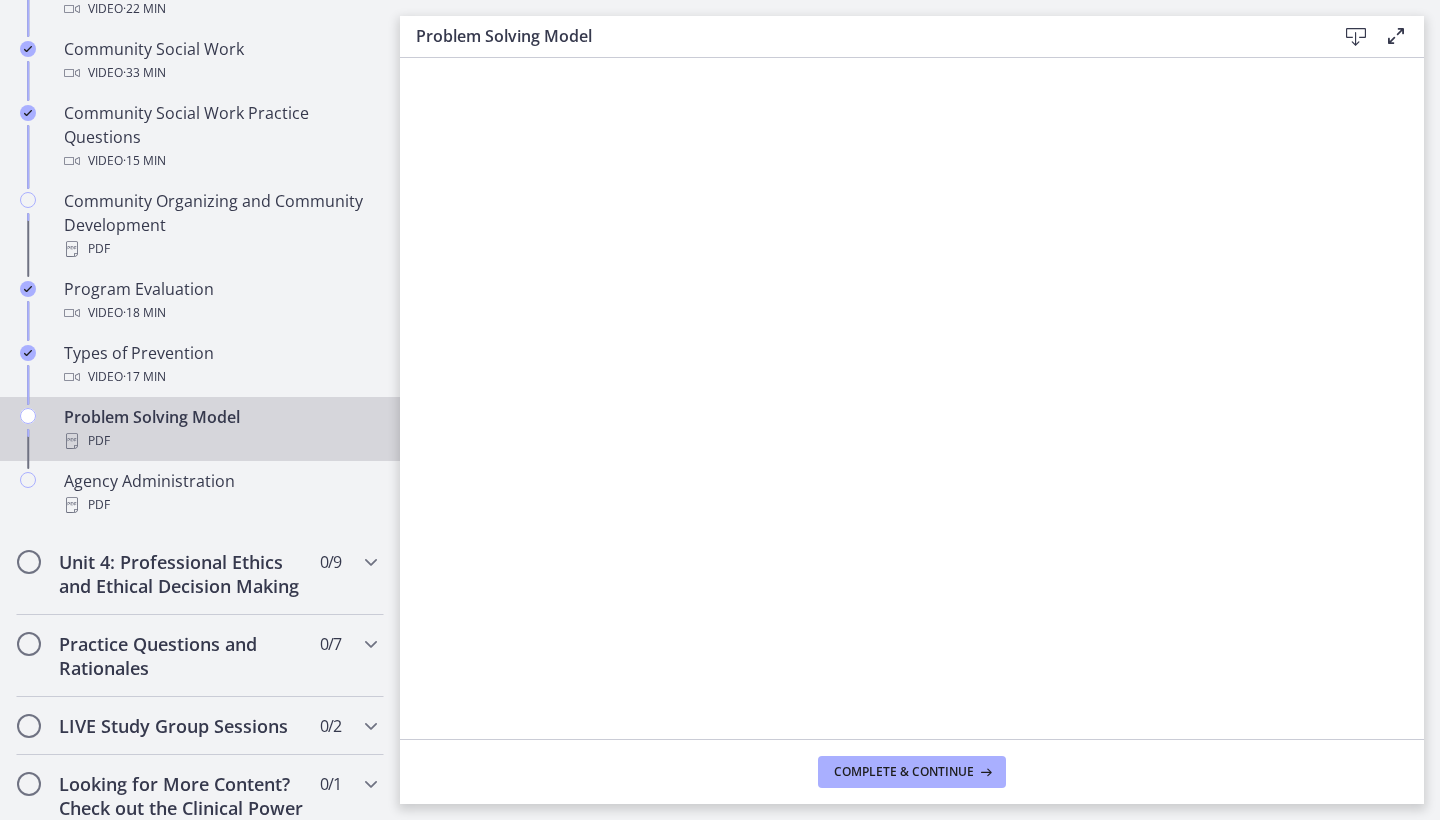 click at bounding box center [1396, 36] 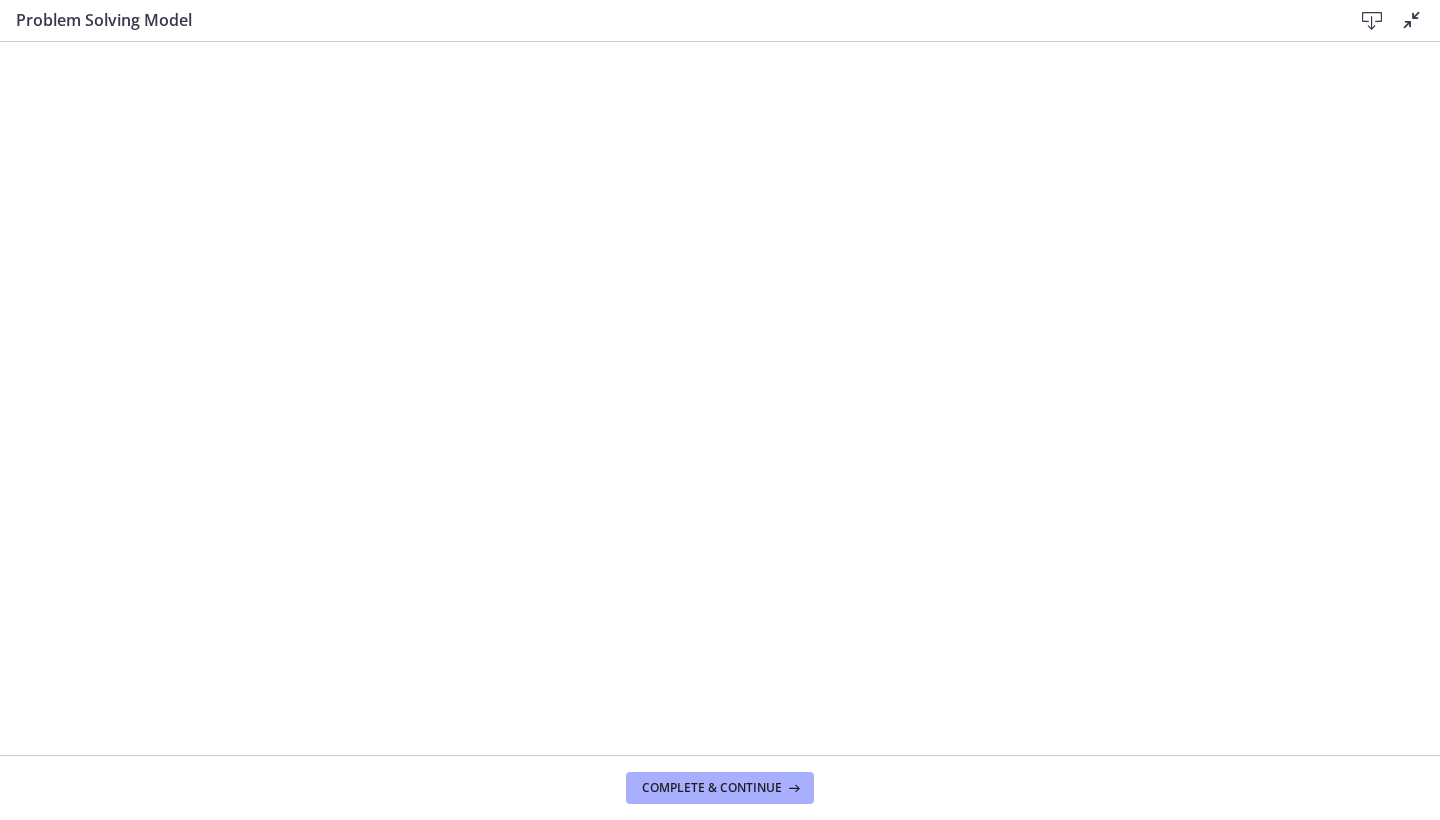 scroll, scrollTop: 0, scrollLeft: 0, axis: both 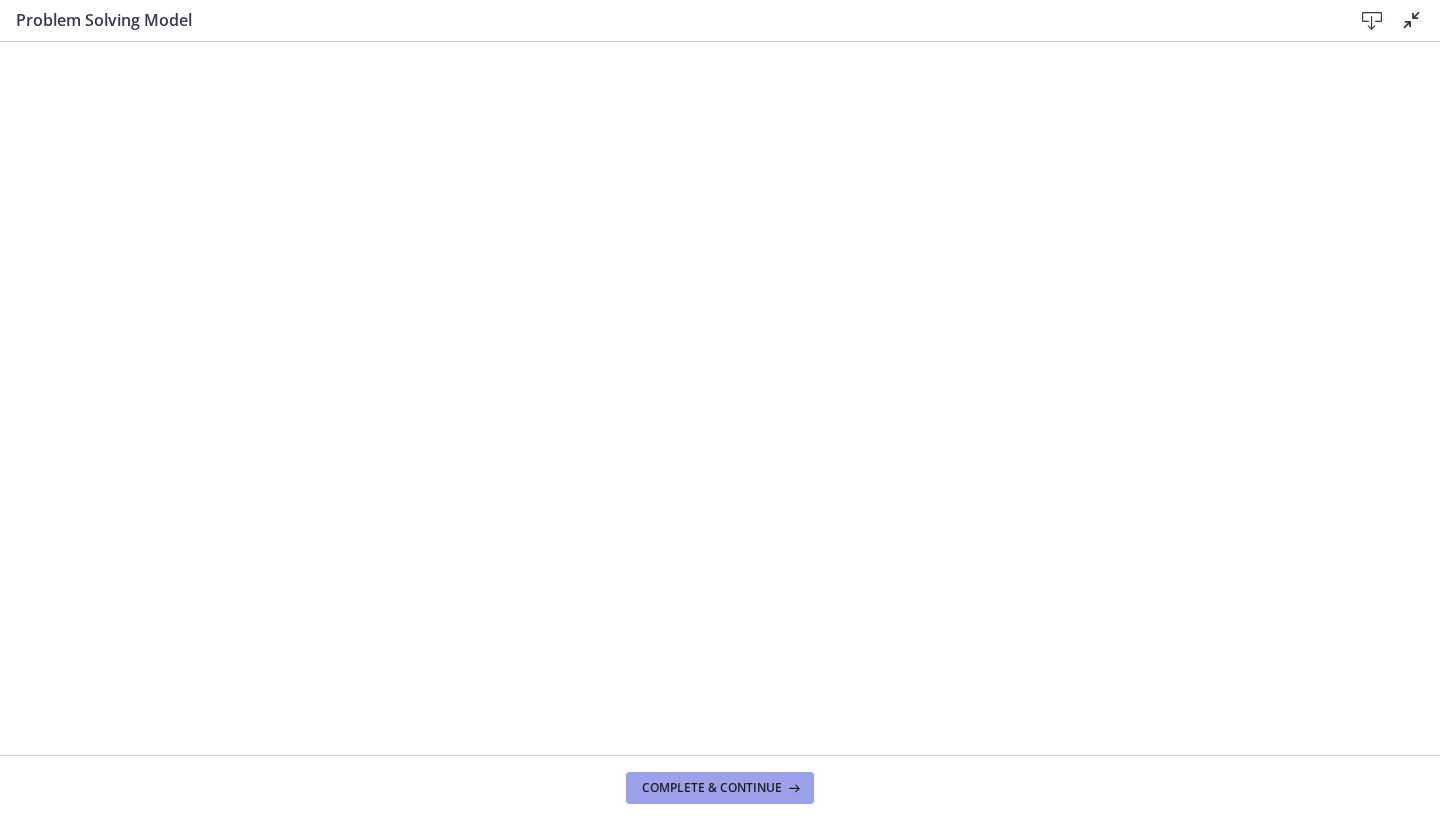 click on "Complete & continue" at bounding box center [712, 788] 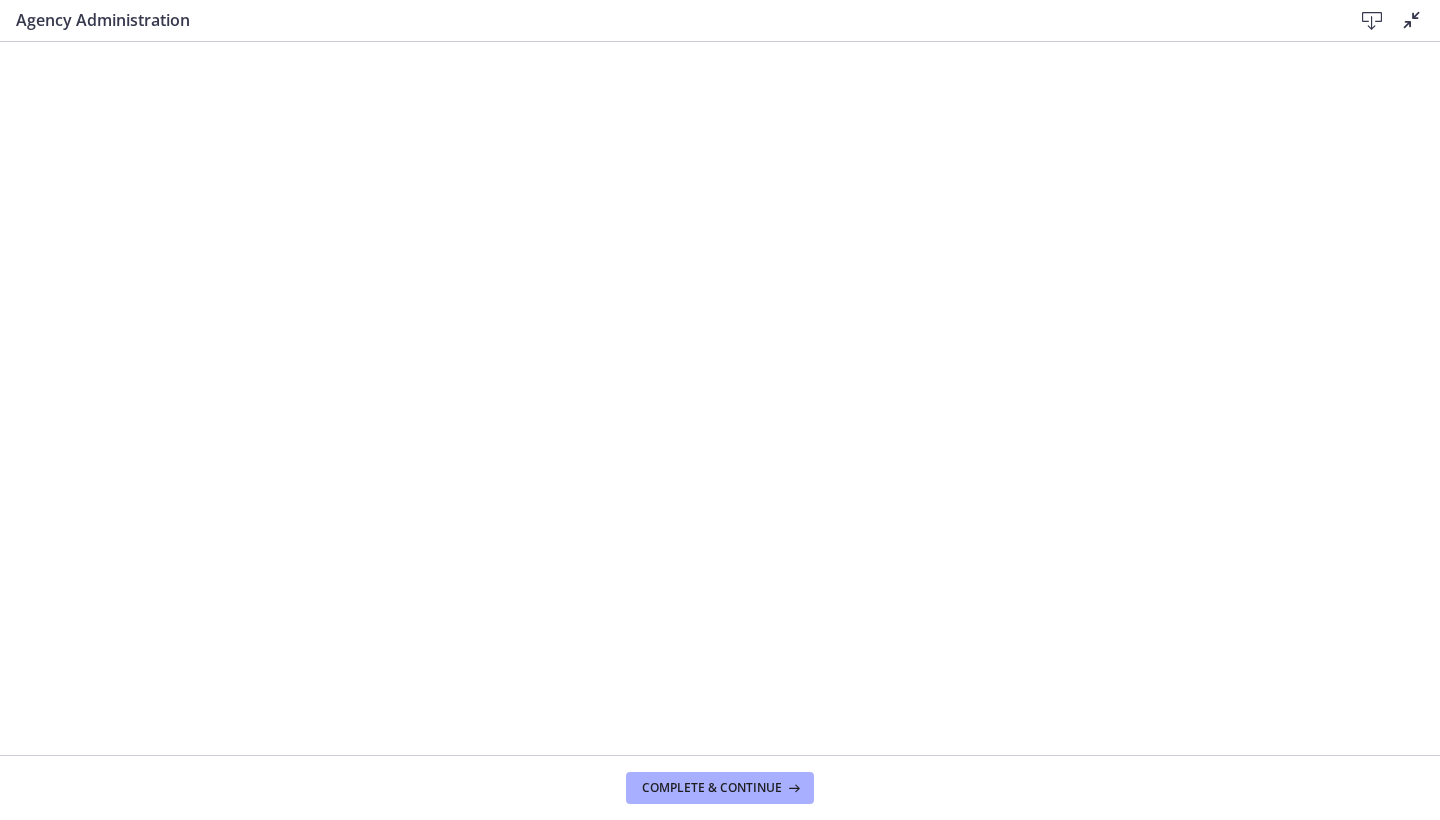 click at bounding box center [1412, 20] 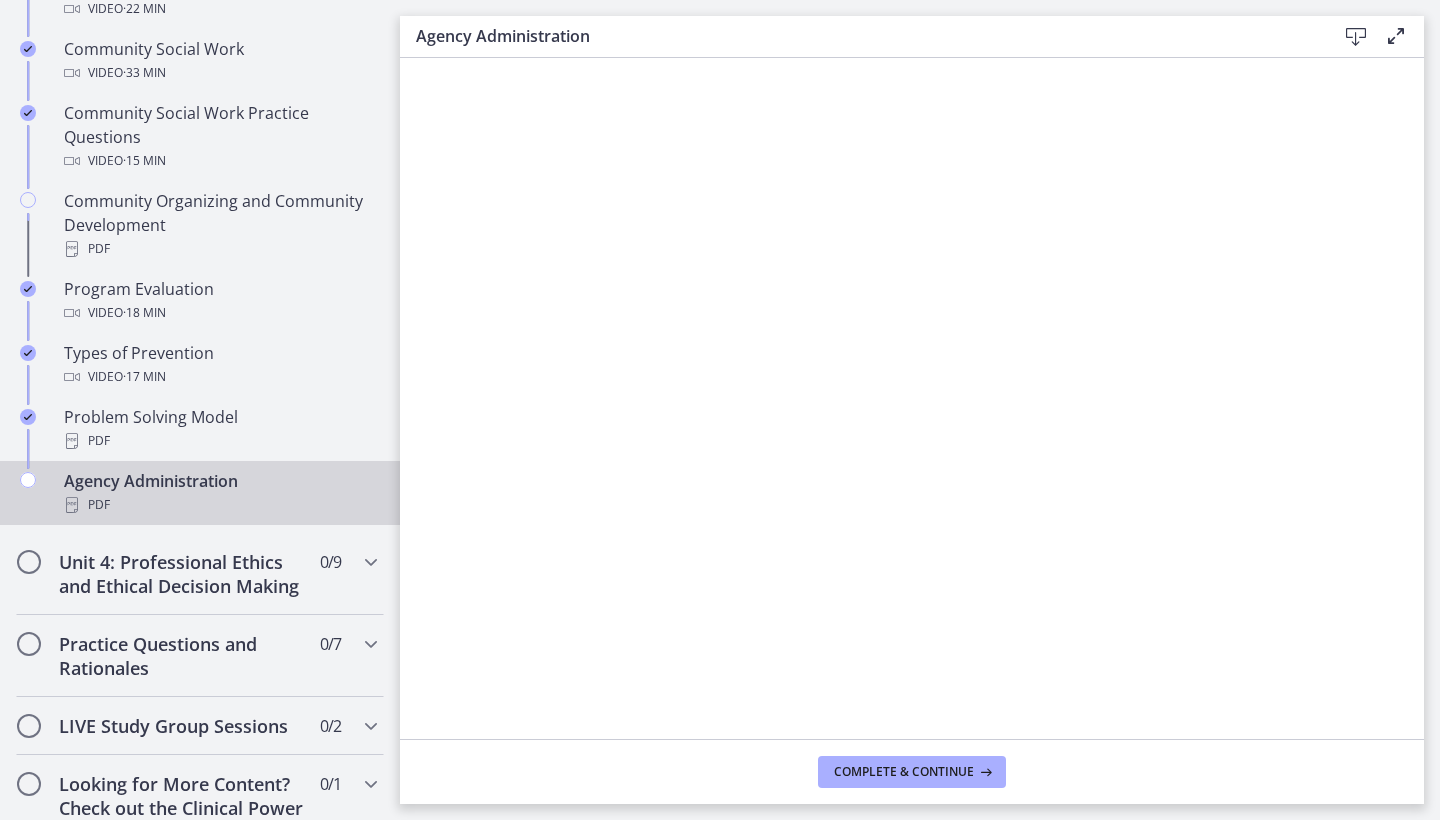click at bounding box center (1396, 36) 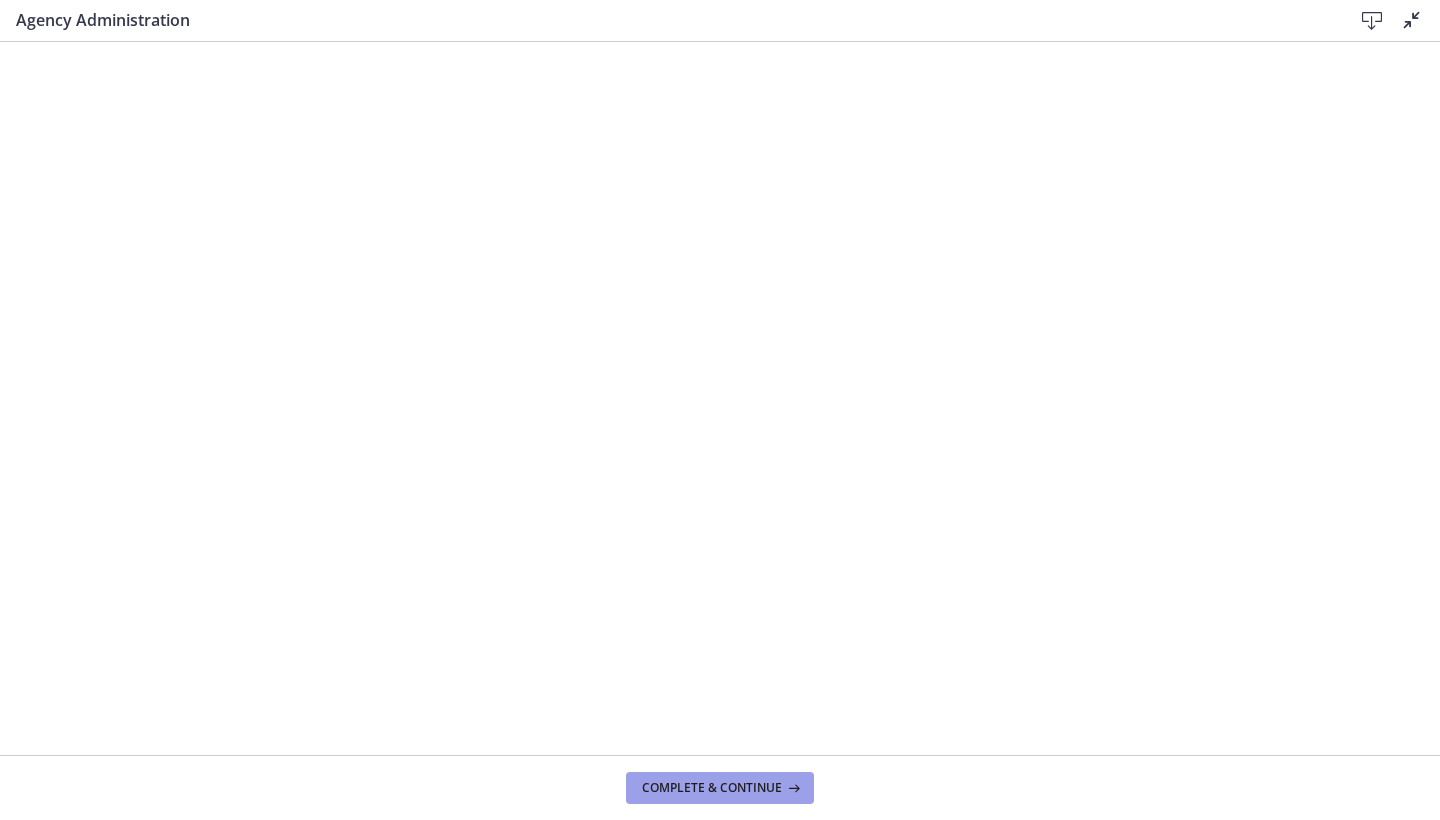 click on "Complete & continue" at bounding box center [712, 788] 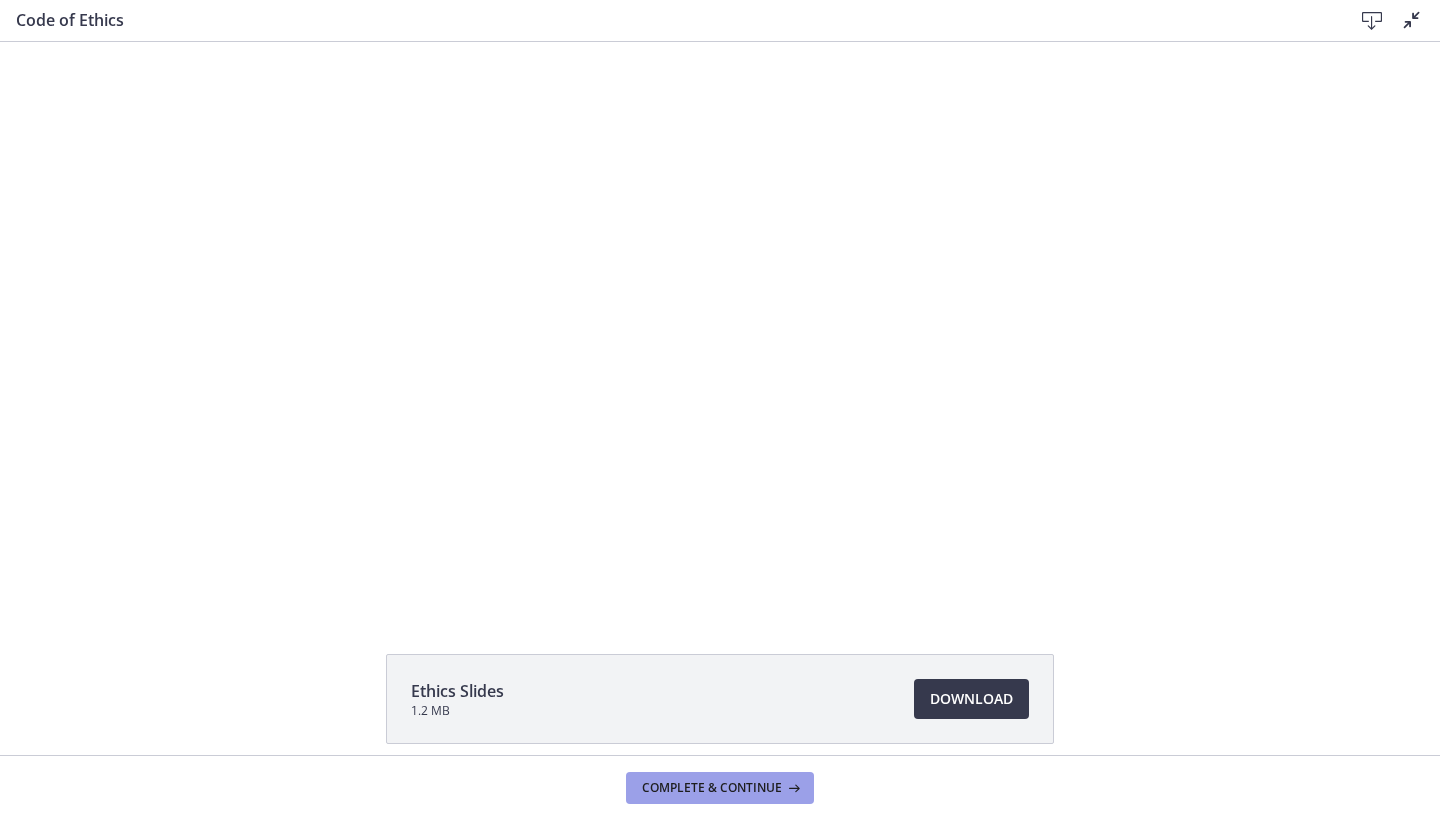 scroll, scrollTop: 0, scrollLeft: 0, axis: both 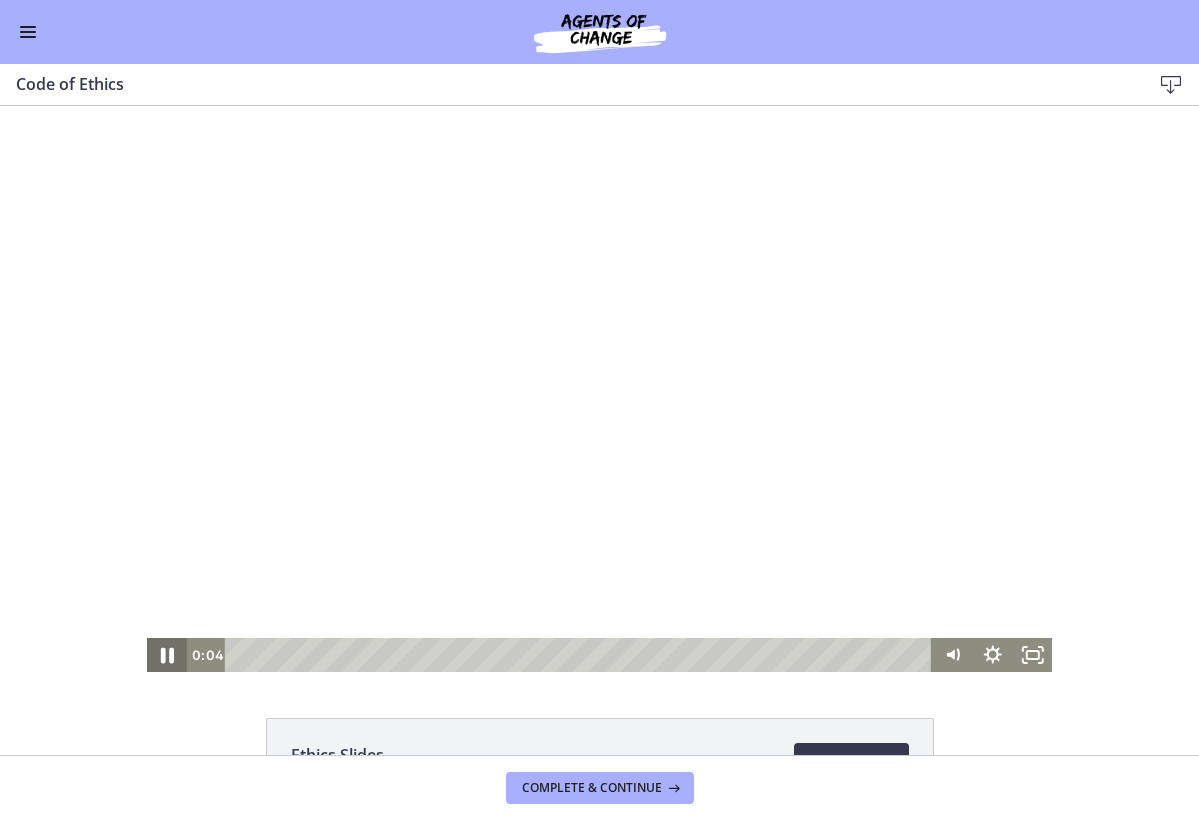 click 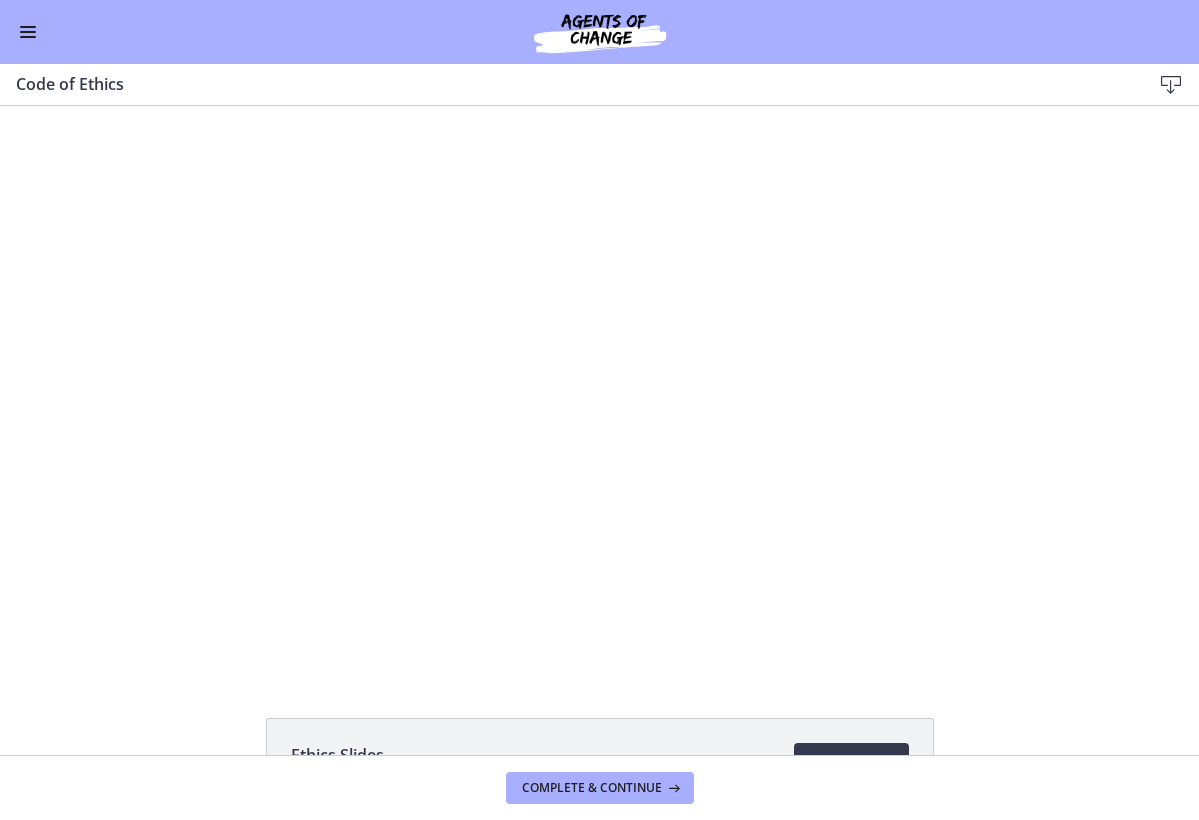click on "Go to Dashboard" at bounding box center [599, 32] 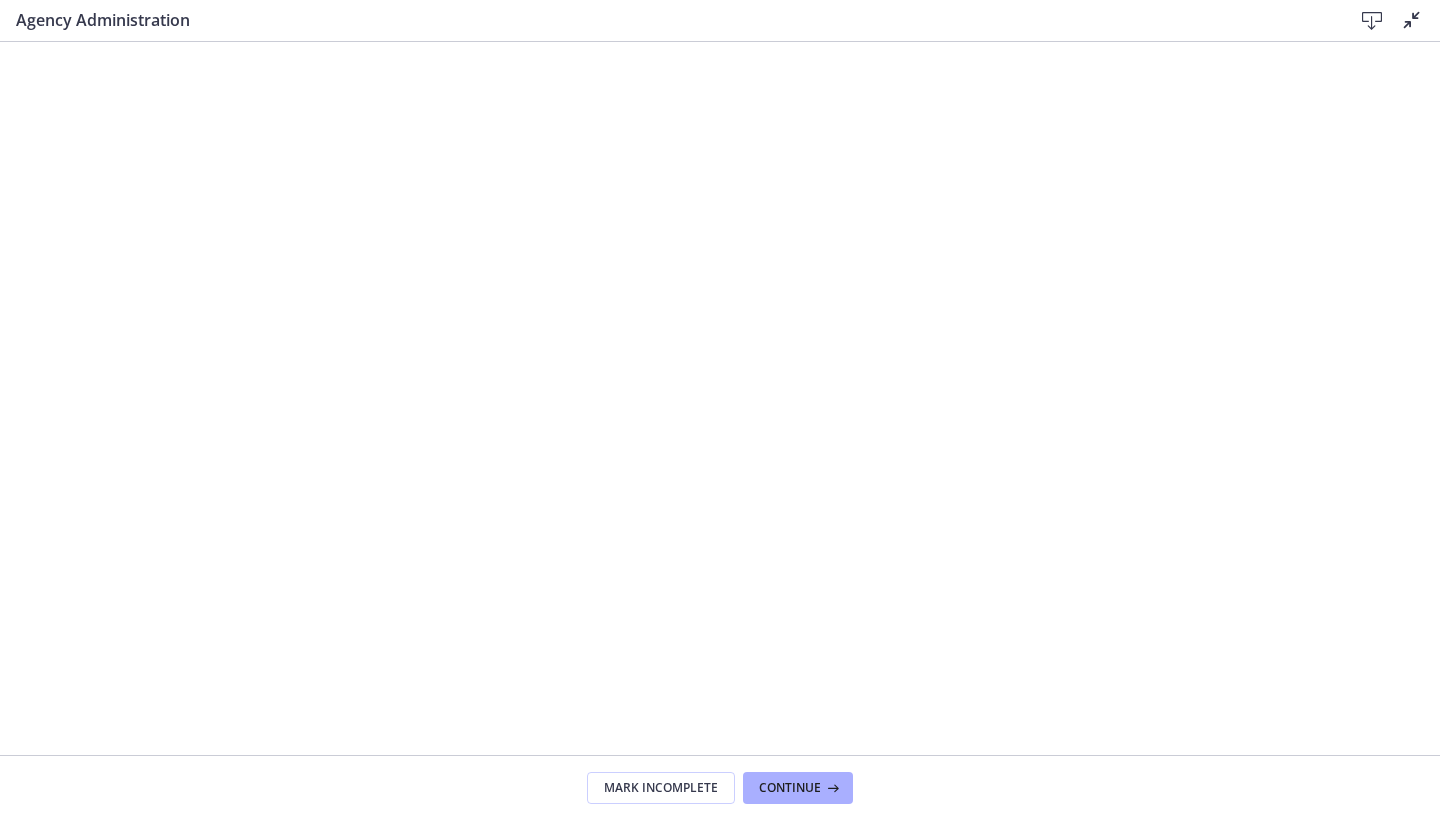 click at bounding box center (1412, 20) 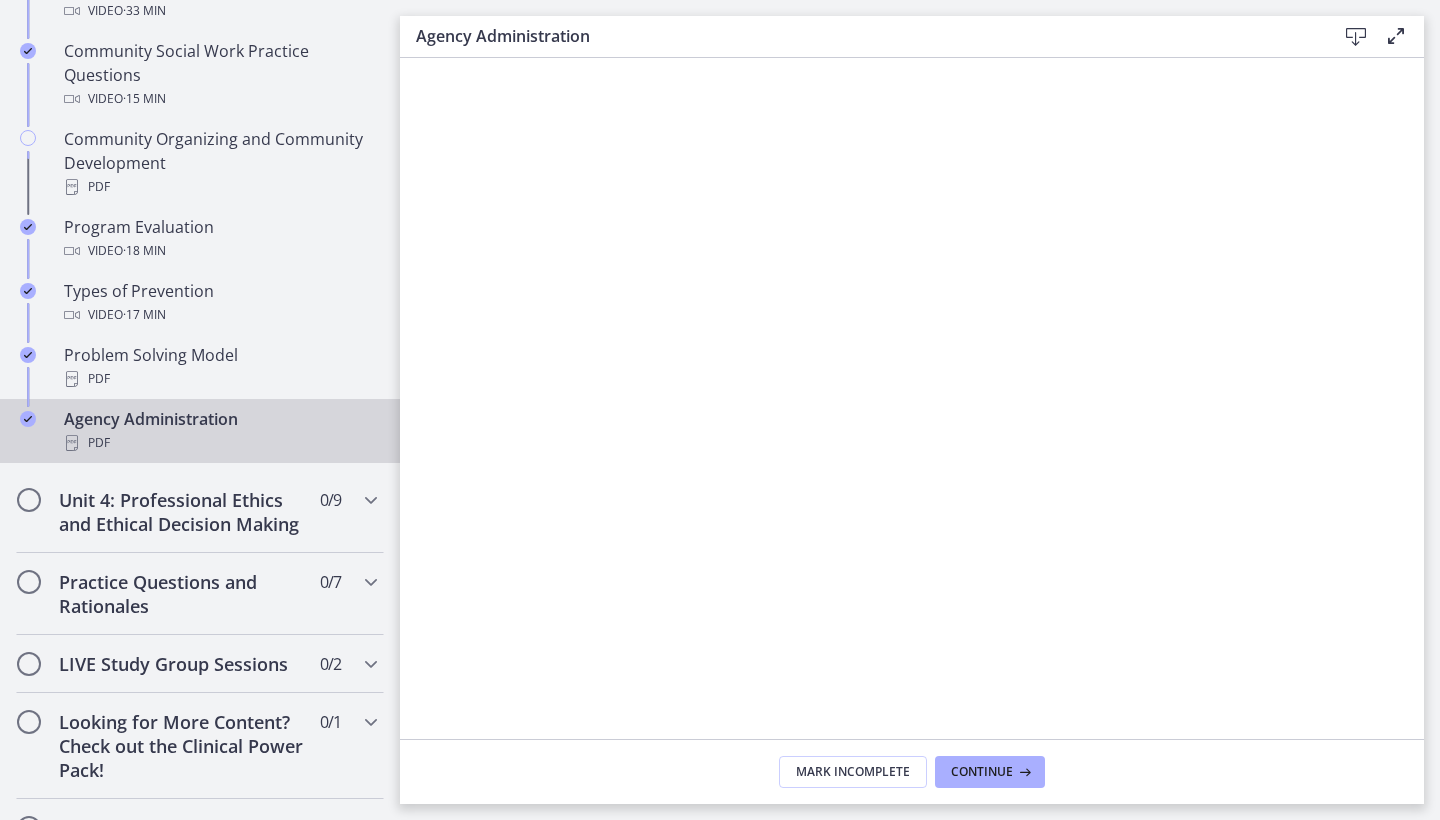 scroll, scrollTop: 1191, scrollLeft: 0, axis: vertical 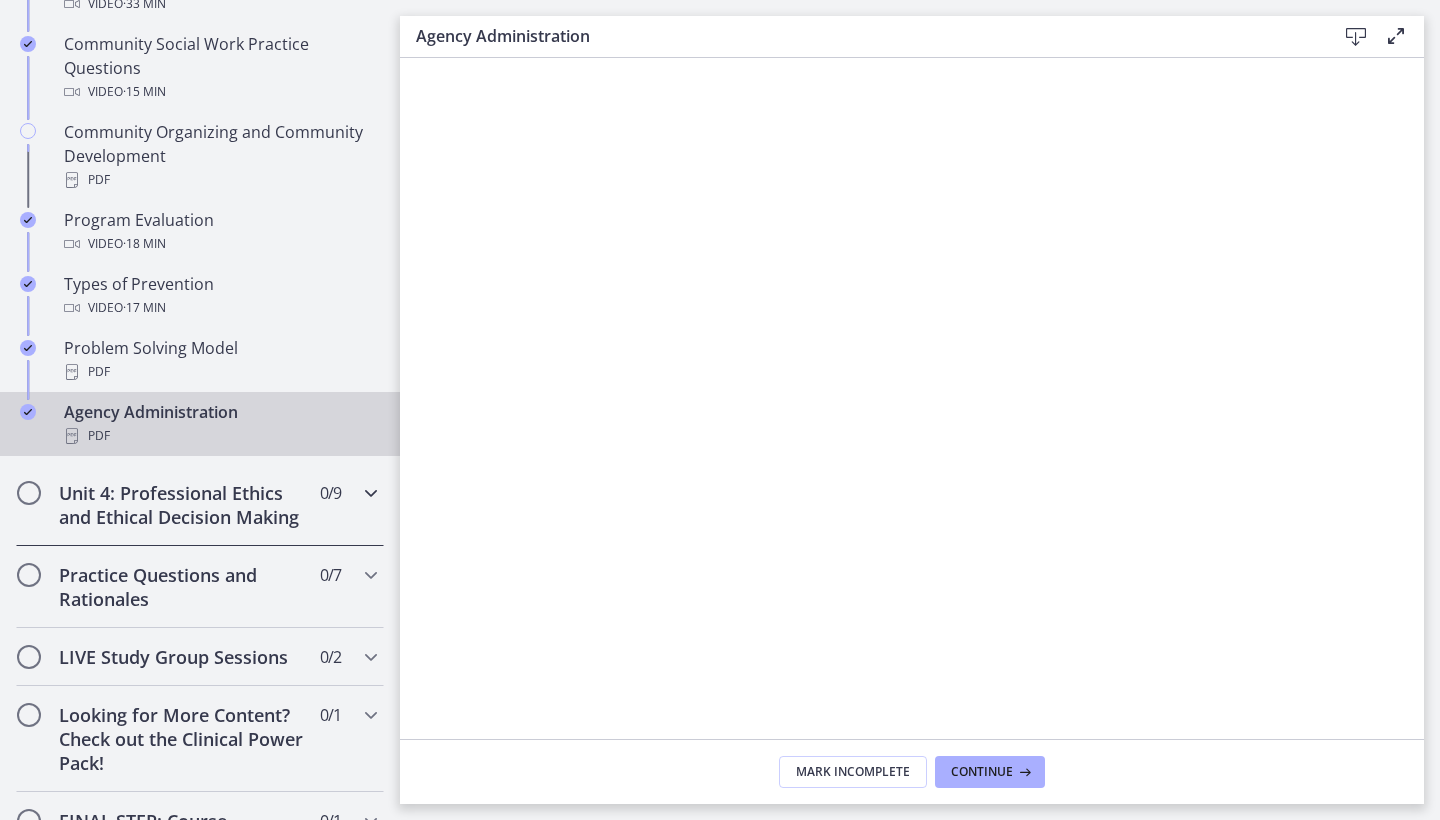 click on "Unit 4: Professional Ethics and Ethical Decision Making" at bounding box center (181, 505) 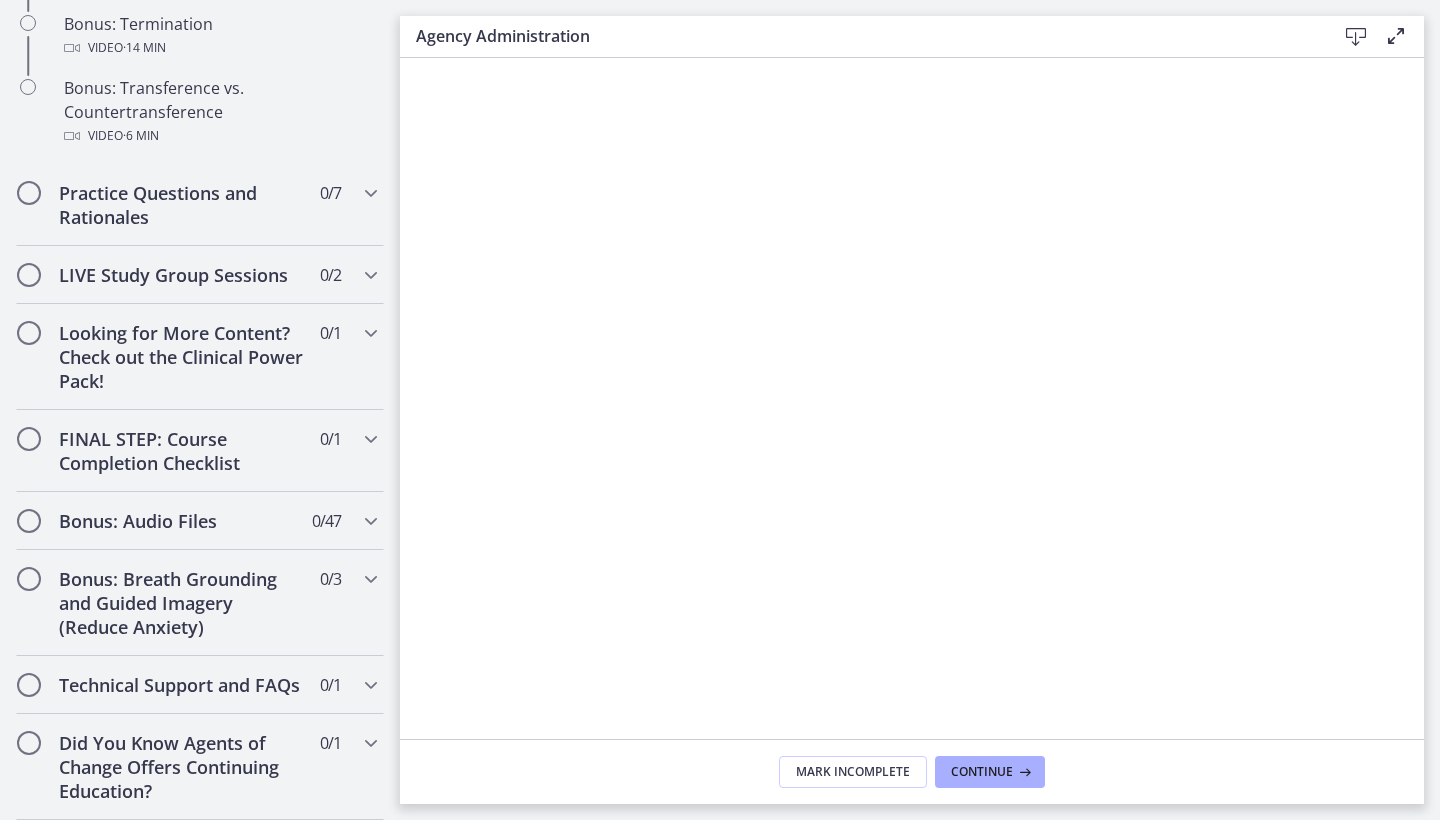 scroll, scrollTop: 1445, scrollLeft: 0, axis: vertical 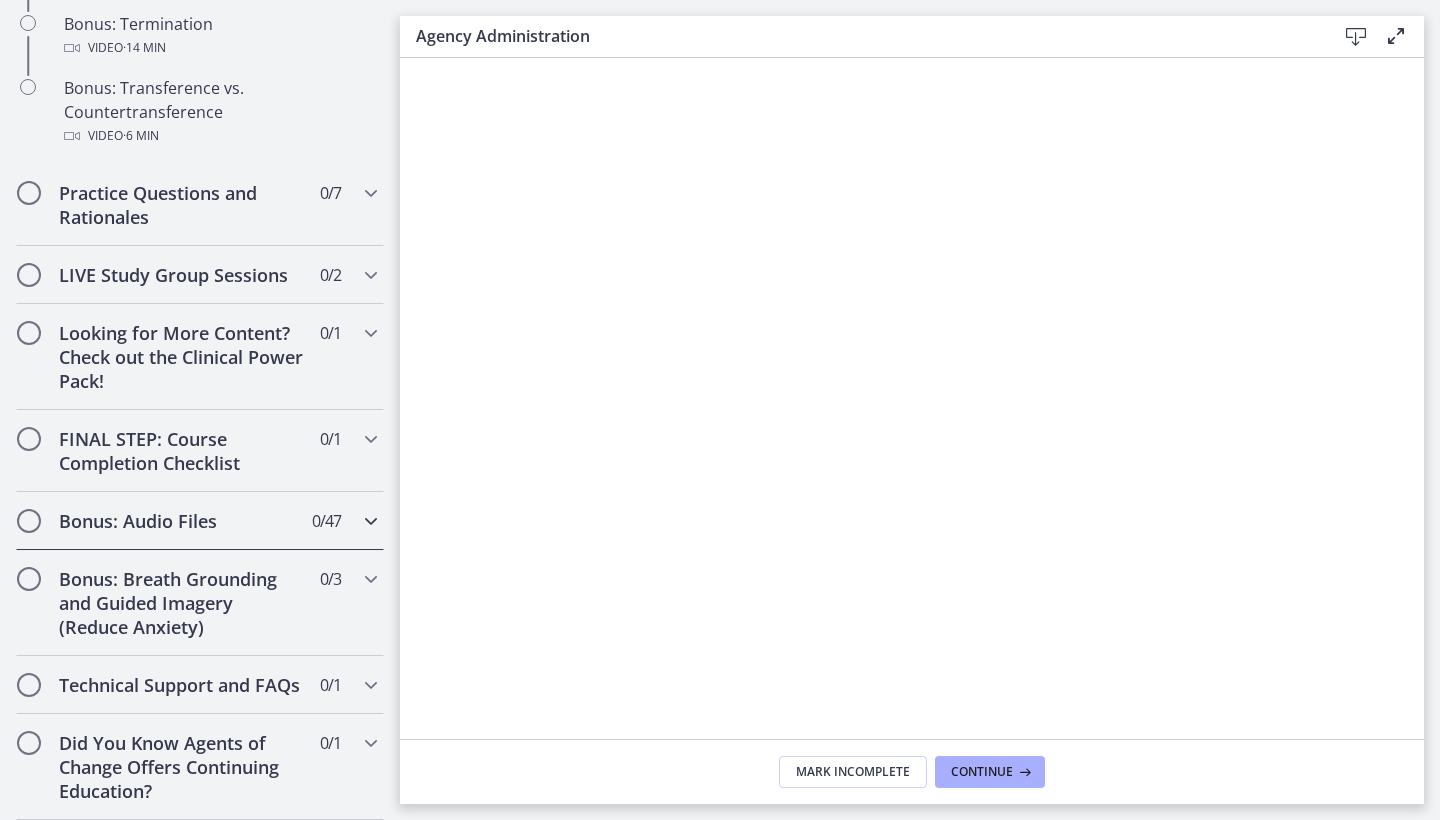 click on "Bonus: Audio Files
0  /  47
Completed" at bounding box center (200, 521) 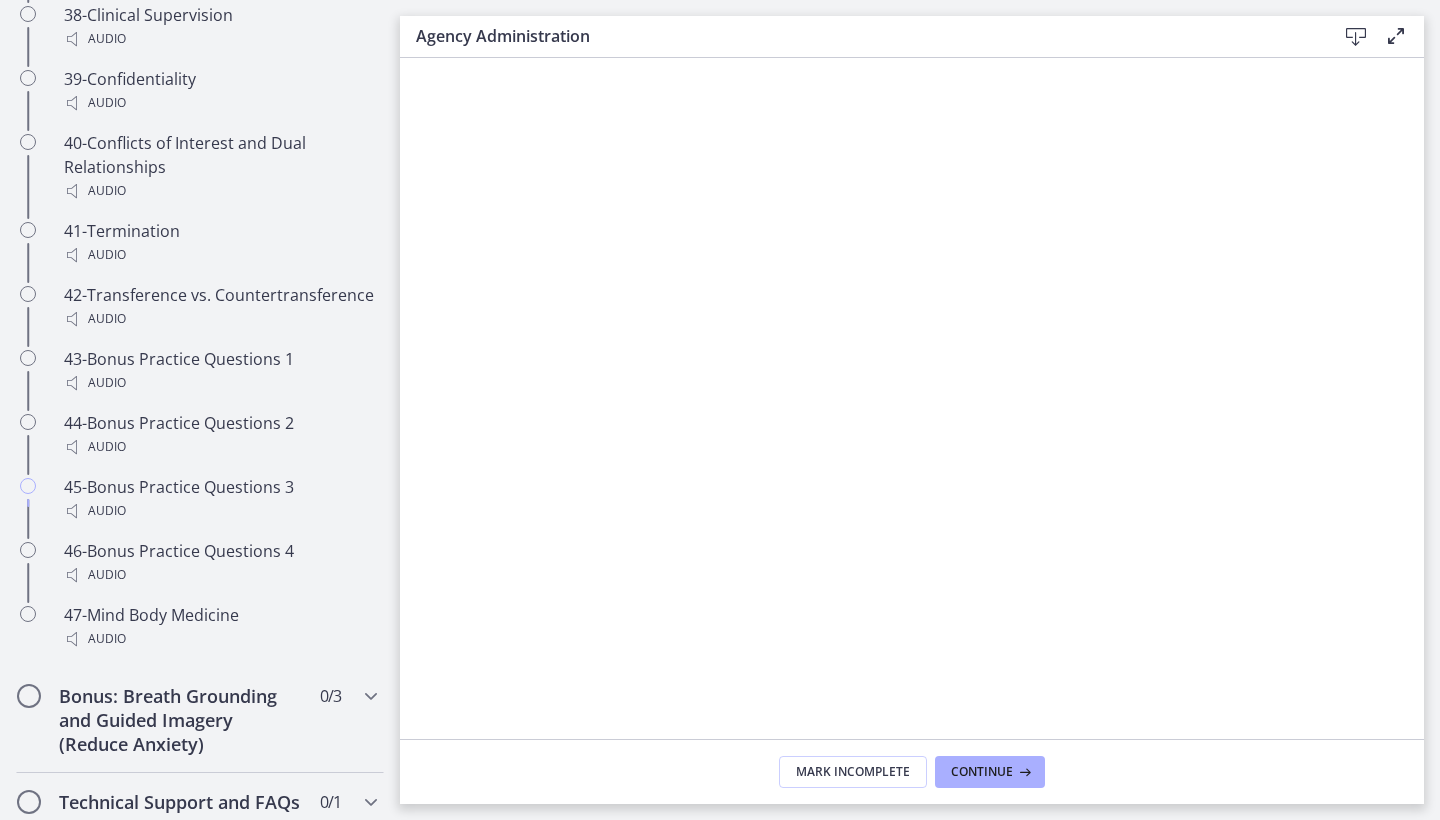 scroll, scrollTop: 3787, scrollLeft: 0, axis: vertical 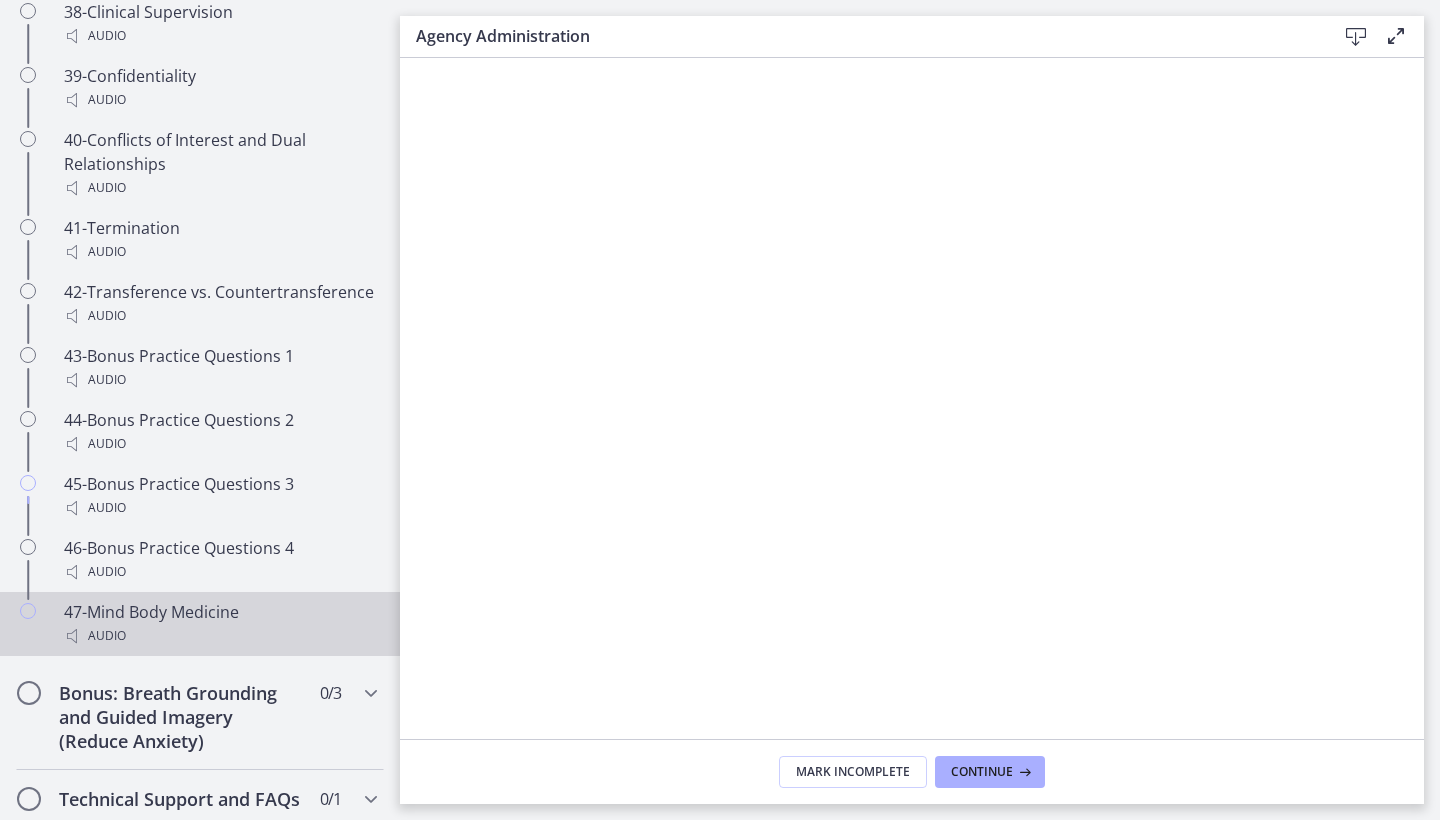 click on "Audio" at bounding box center (220, 636) 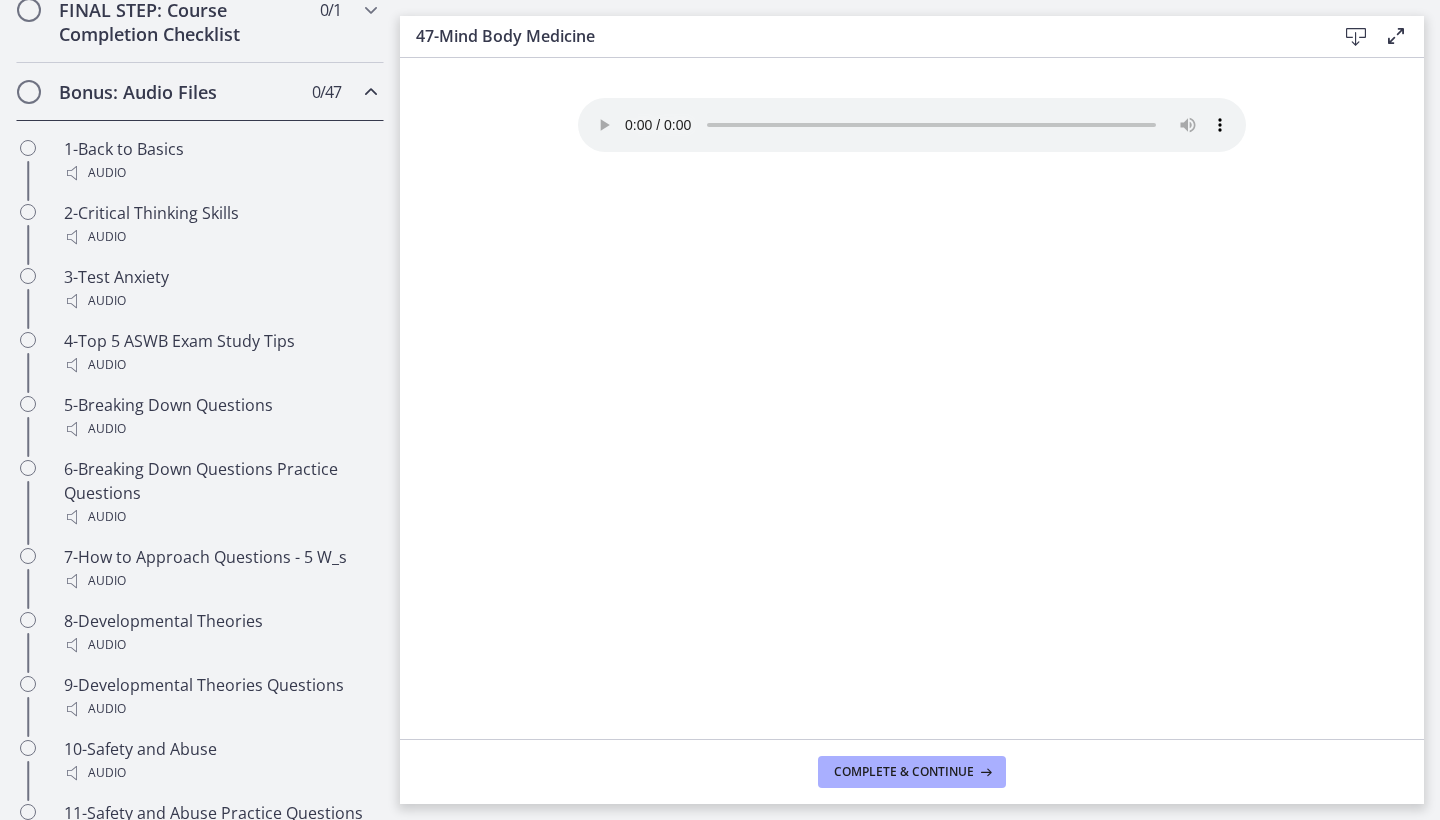 scroll, scrollTop: 1229, scrollLeft: 0, axis: vertical 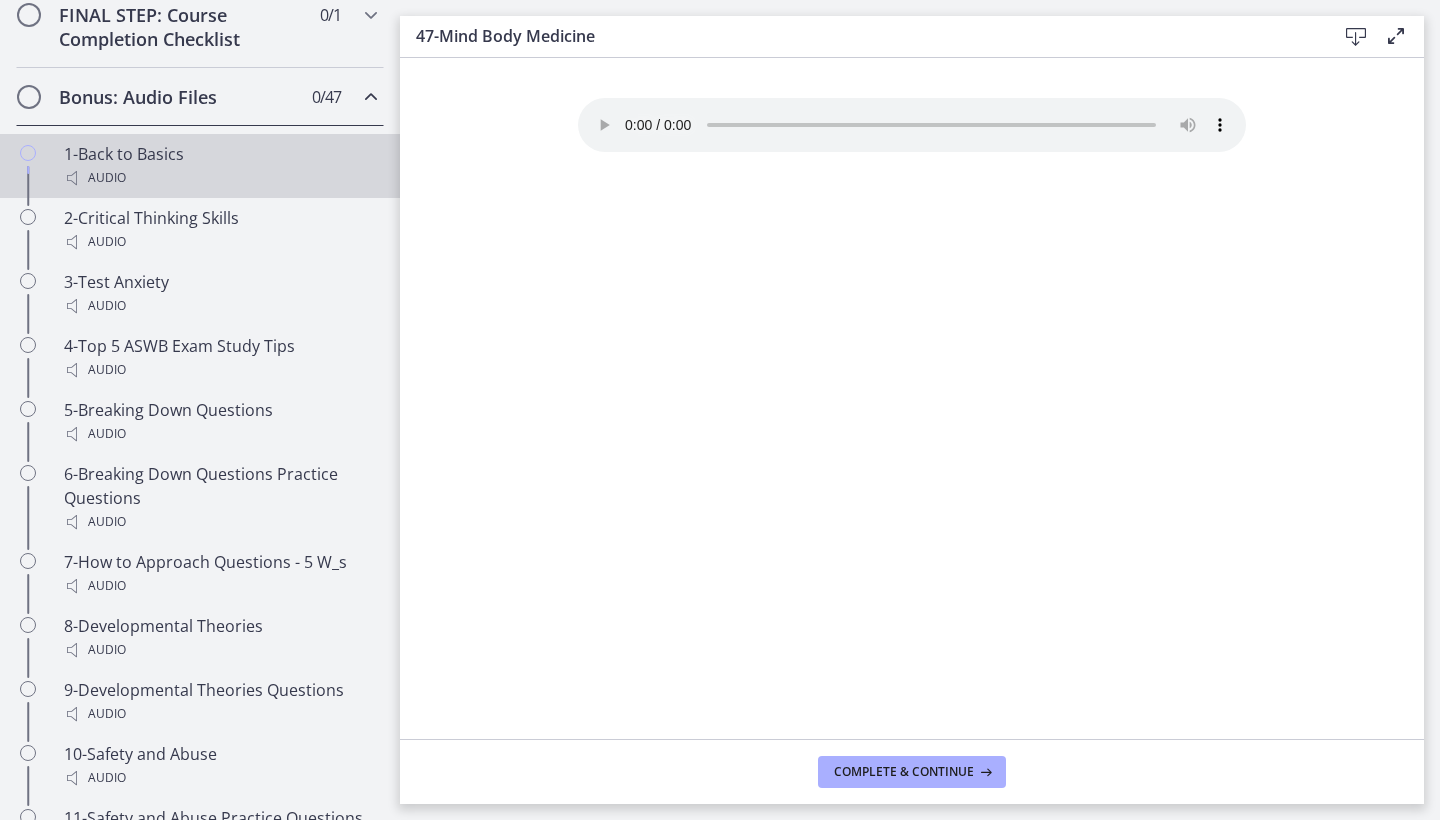 click on "Audio" at bounding box center (220, 178) 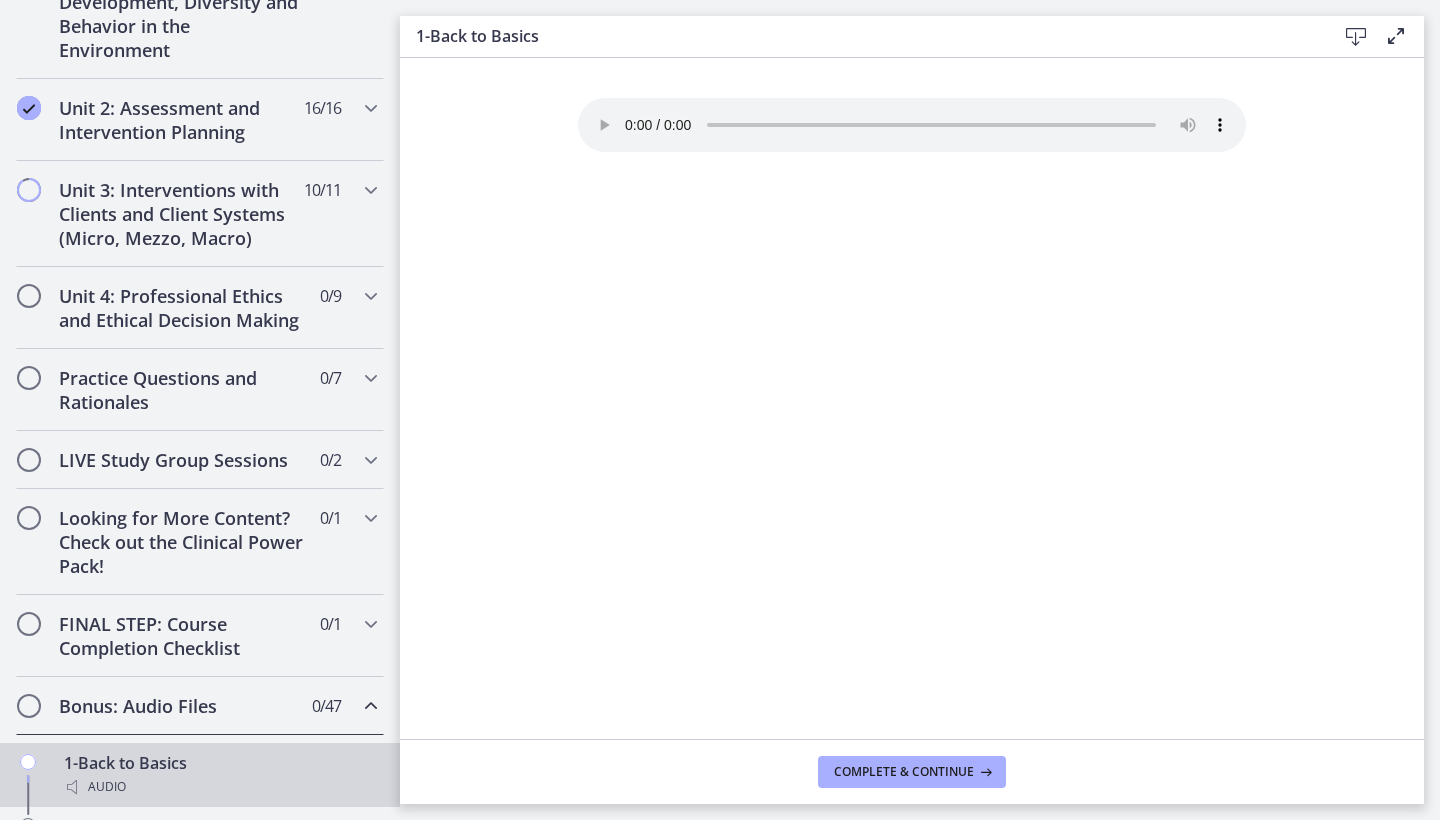 scroll, scrollTop: 649, scrollLeft: 0, axis: vertical 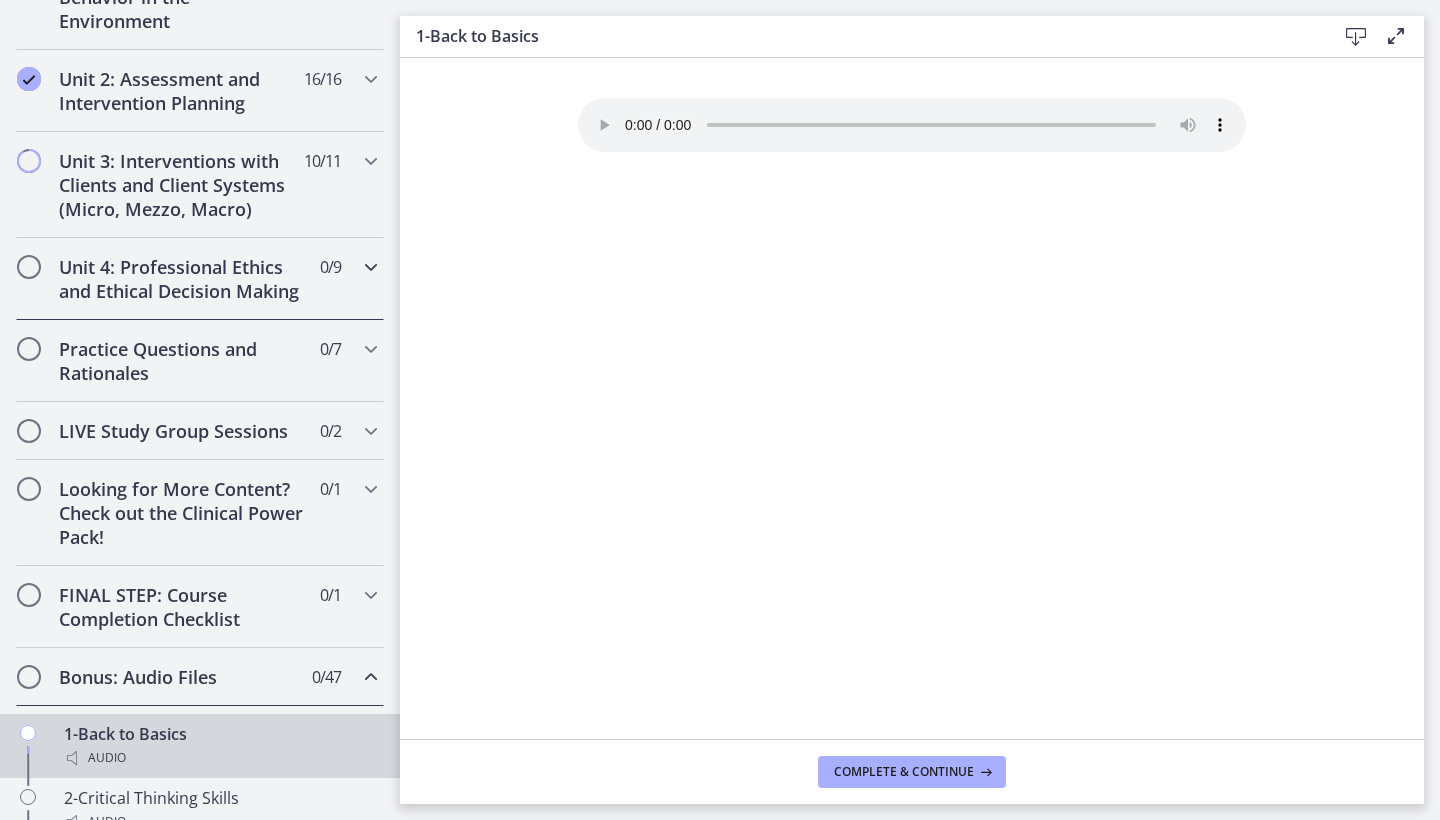 click on "Unit 4: Professional Ethics and Ethical Decision Making" at bounding box center (181, 279) 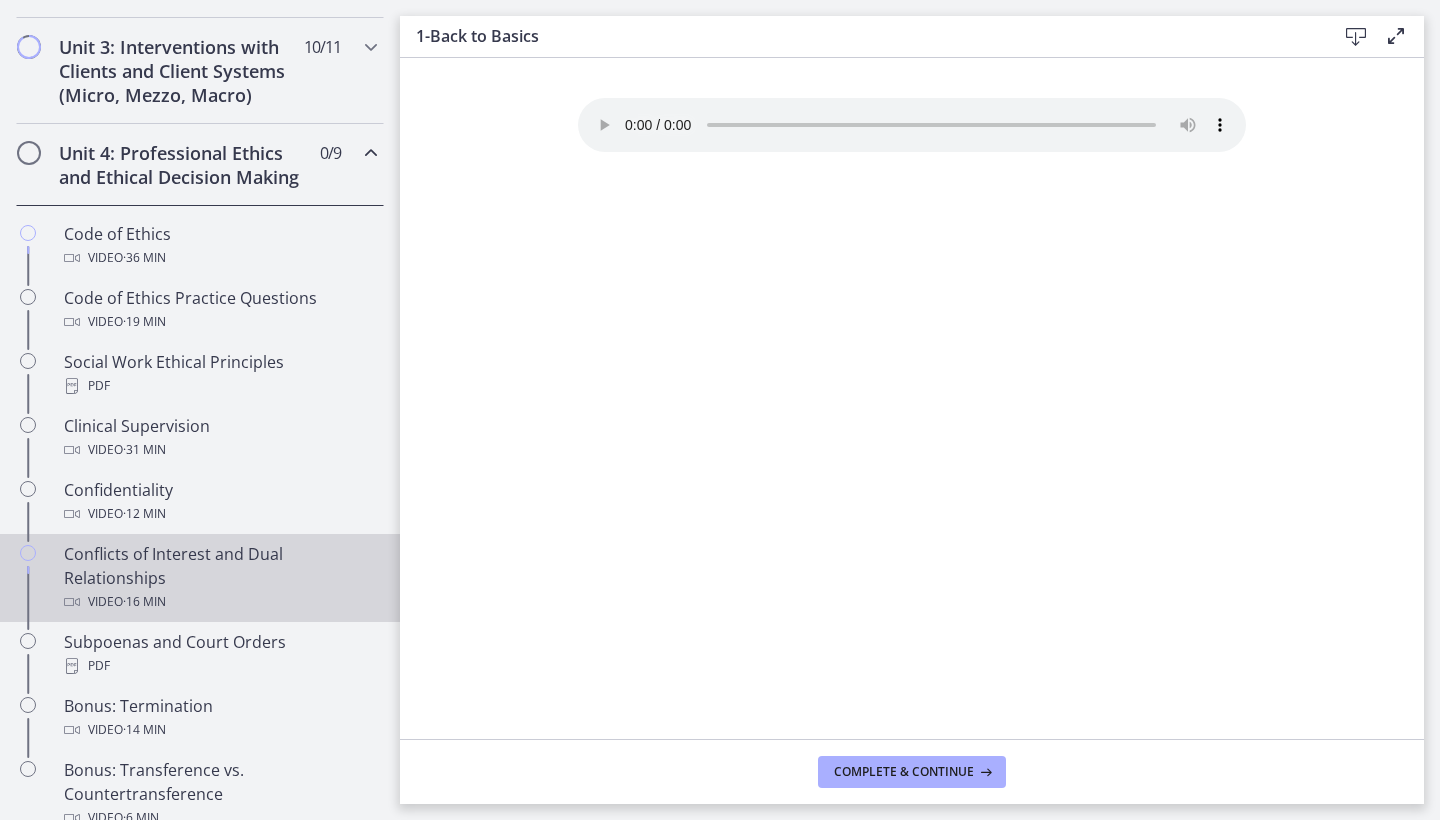 scroll, scrollTop: 741, scrollLeft: 0, axis: vertical 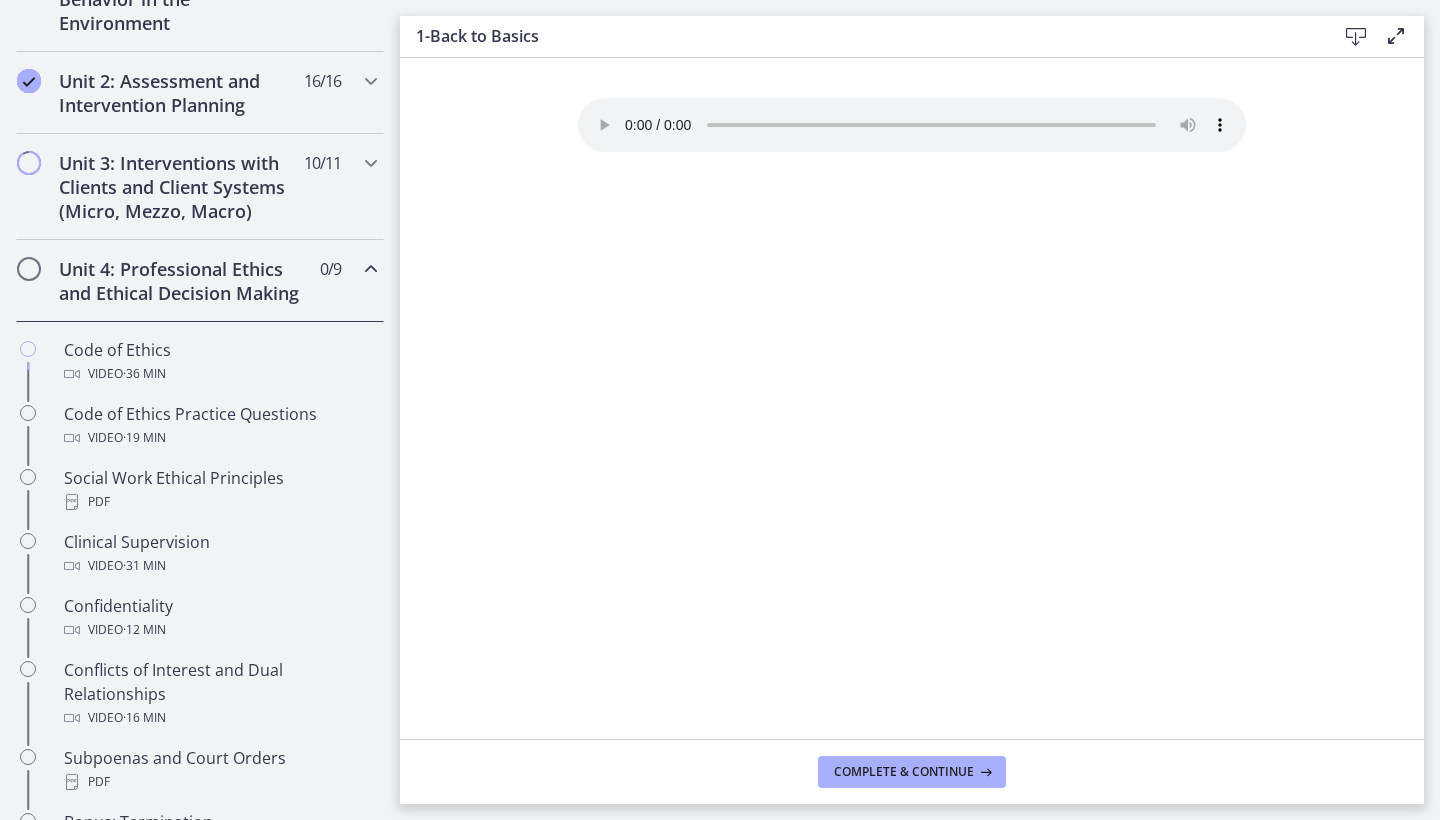 click on "Your browser doesn't support the audio element. Download it
here" at bounding box center (912, 125) 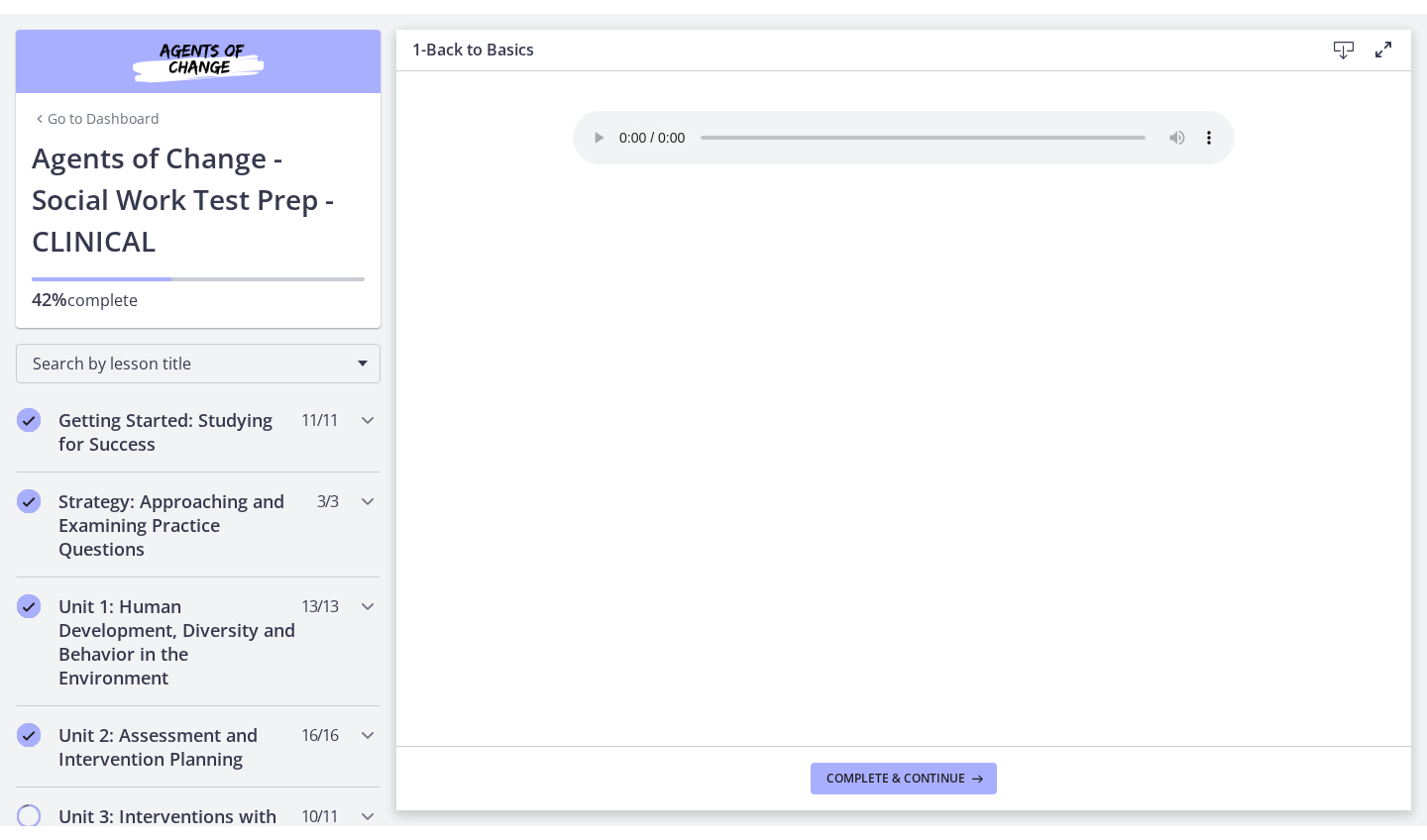 scroll, scrollTop: 0, scrollLeft: 0, axis: both 